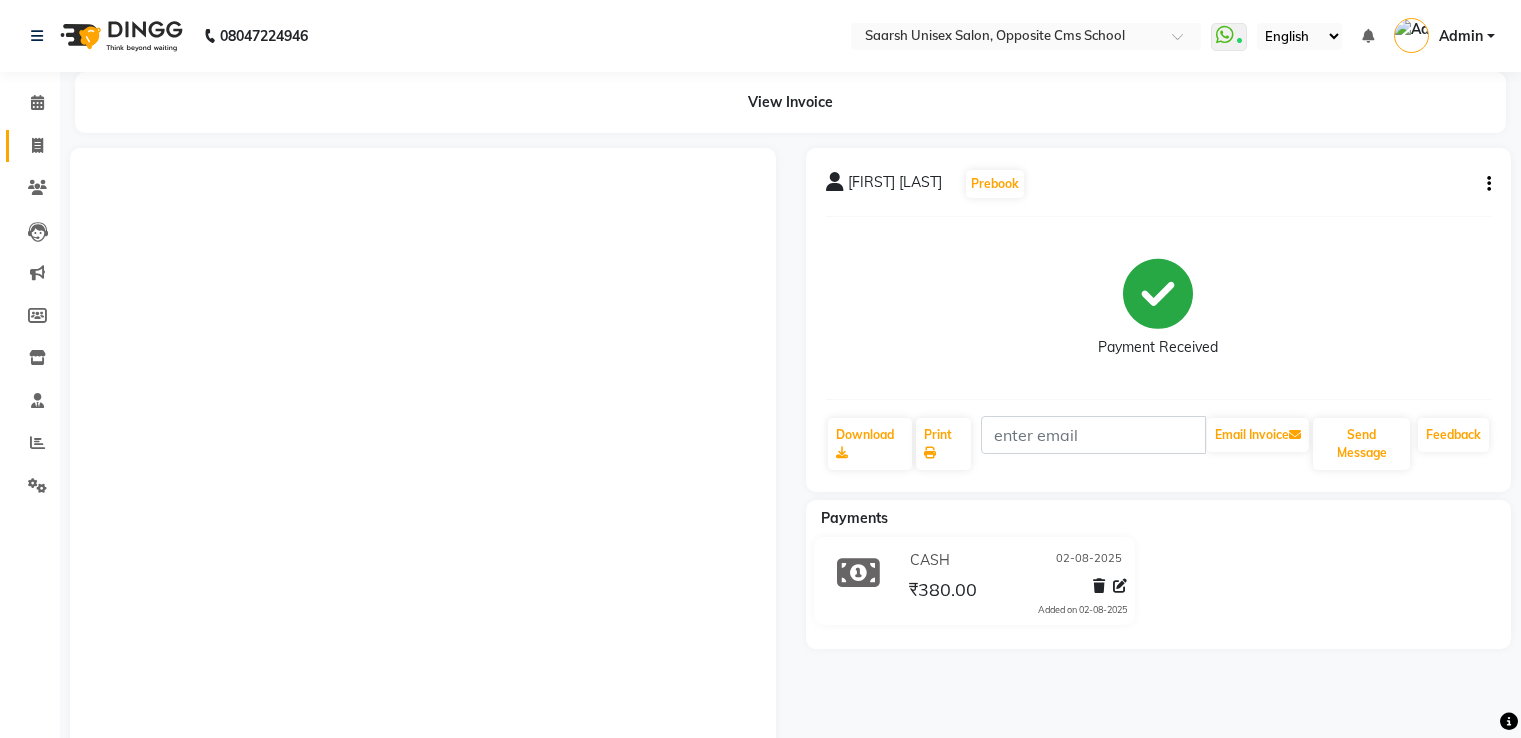 scroll, scrollTop: 0, scrollLeft: 0, axis: both 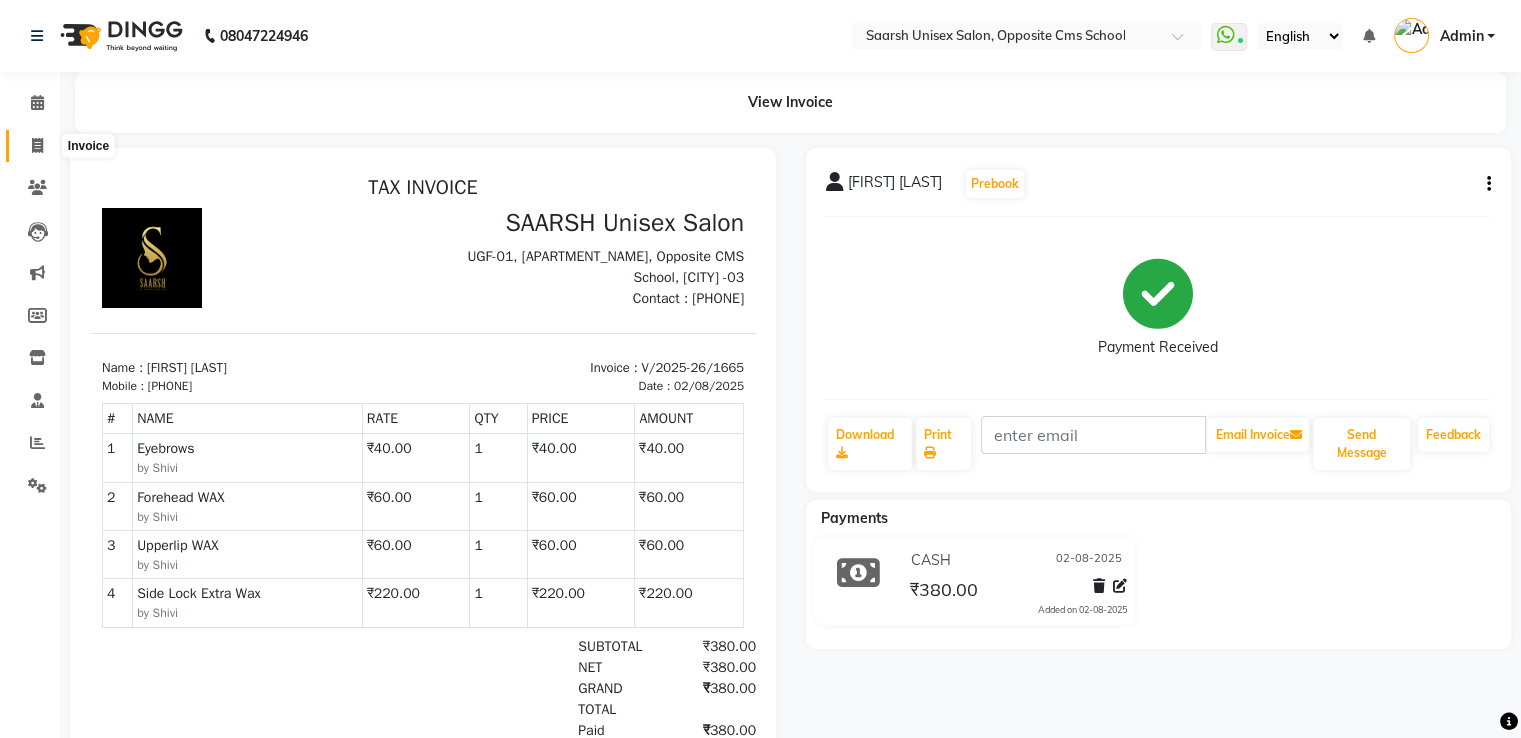 click 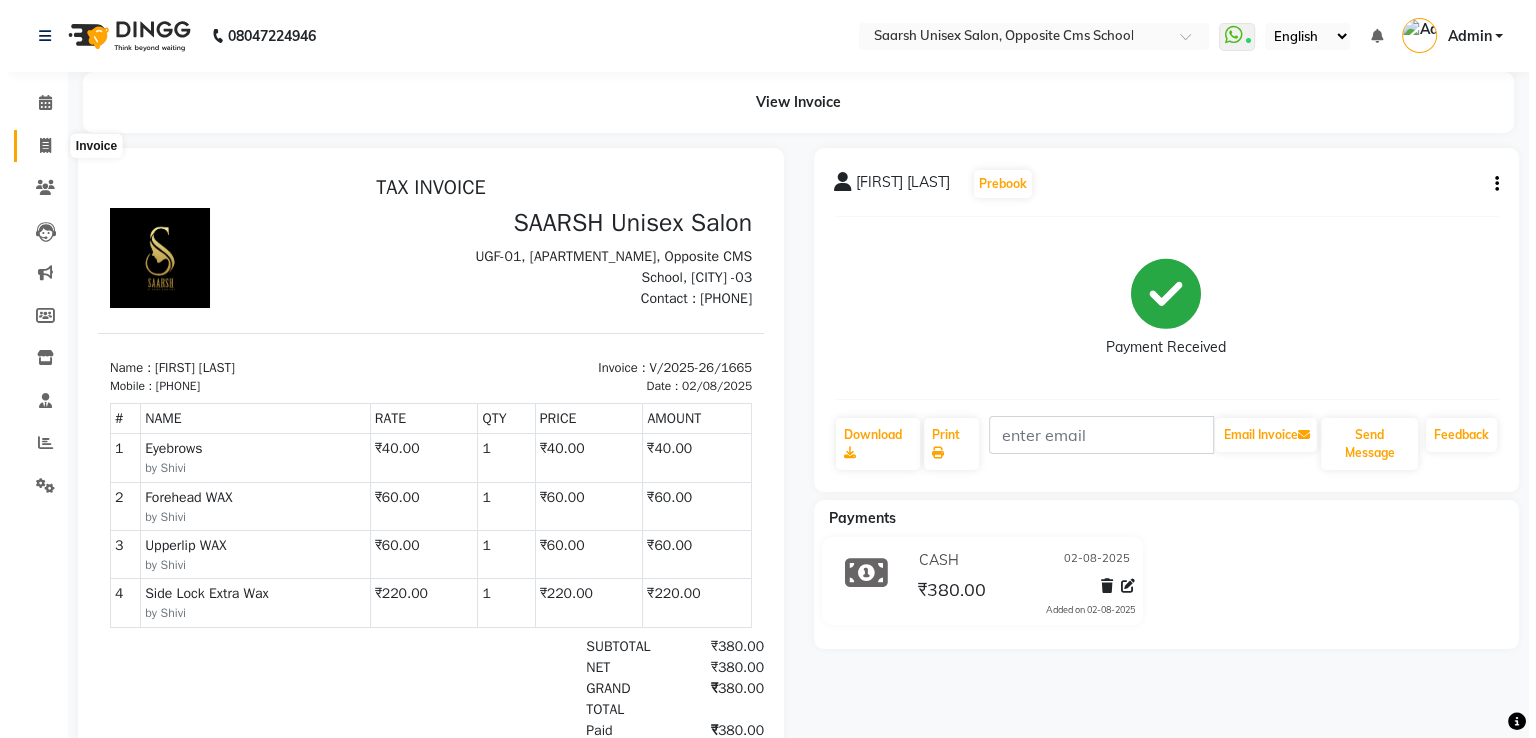 select on "service" 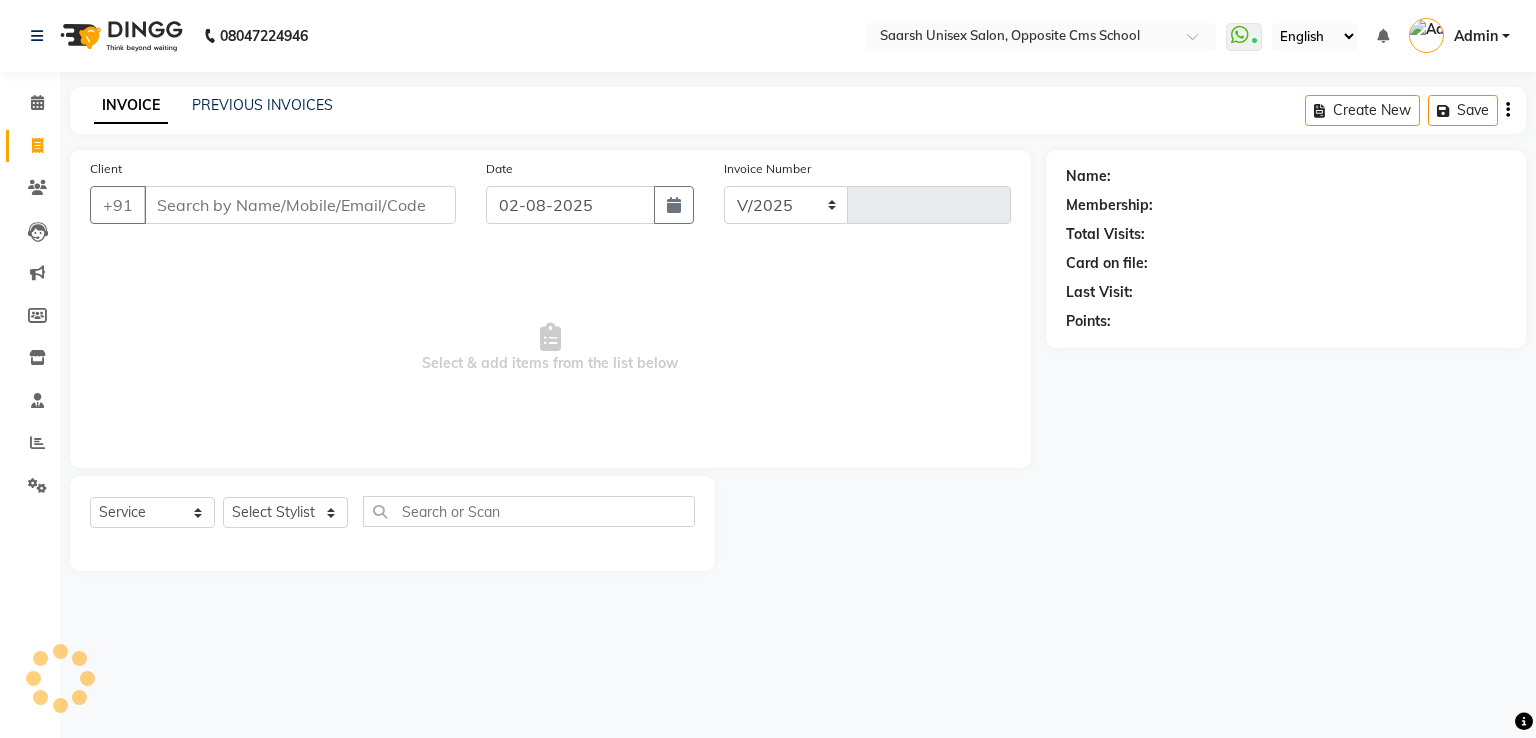 select on "3962" 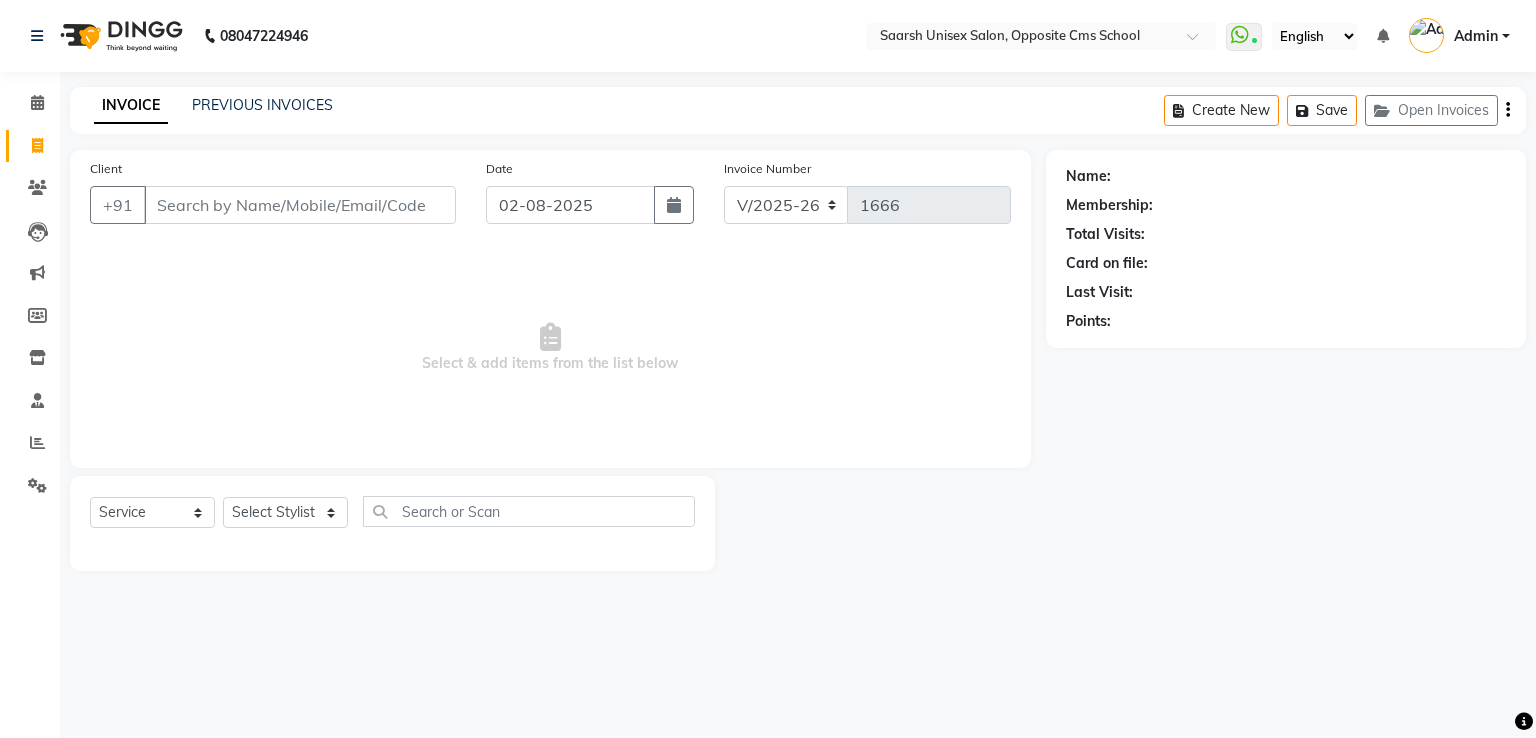 click on "Client" at bounding box center [300, 205] 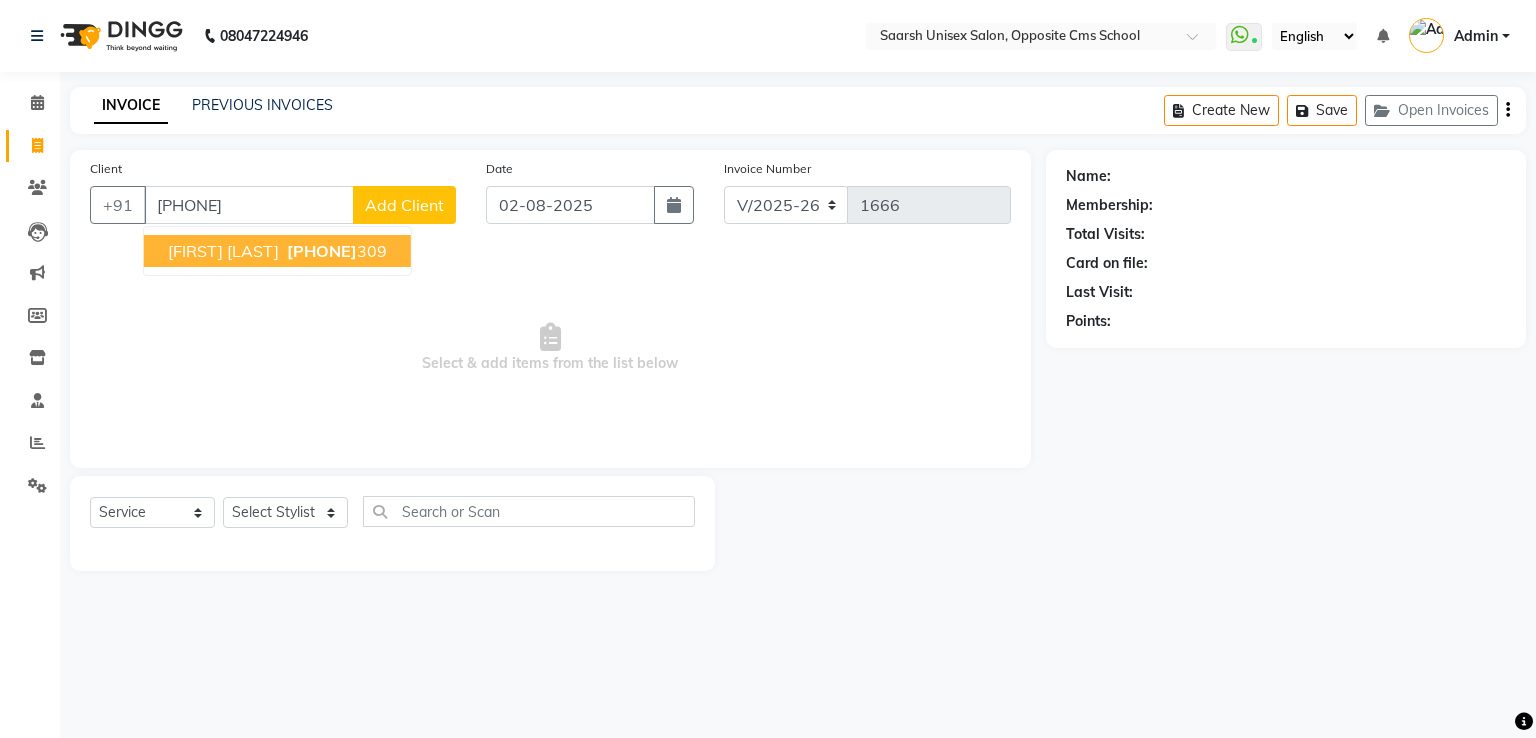 click on "[FIRST] [LAST] [PHONE]" at bounding box center [277, 251] 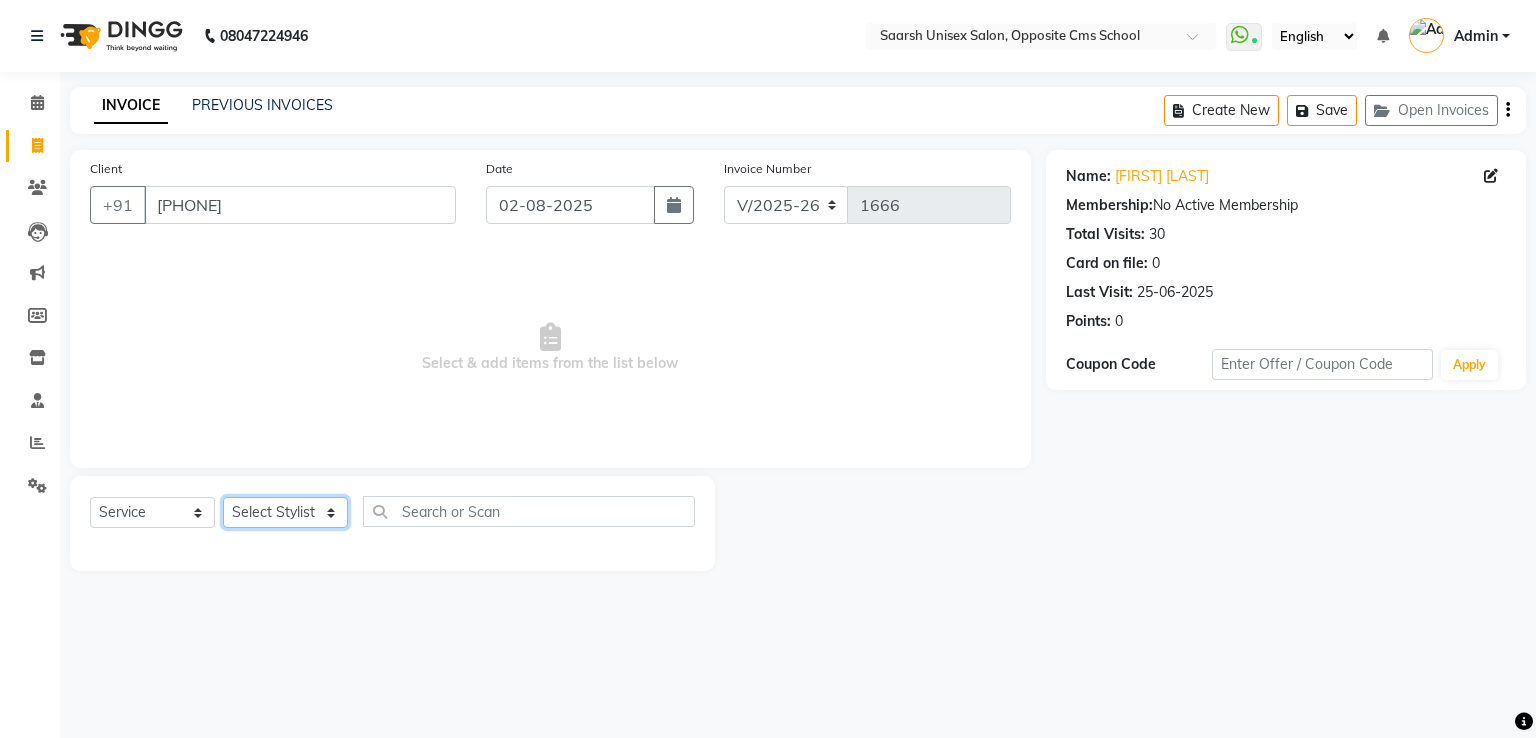 click on "Select Stylist Bablu Dinesh Pal Front Desk Rehan Sadhna Sapna Shams Shivani Shivi Utkarsh Saraswat" 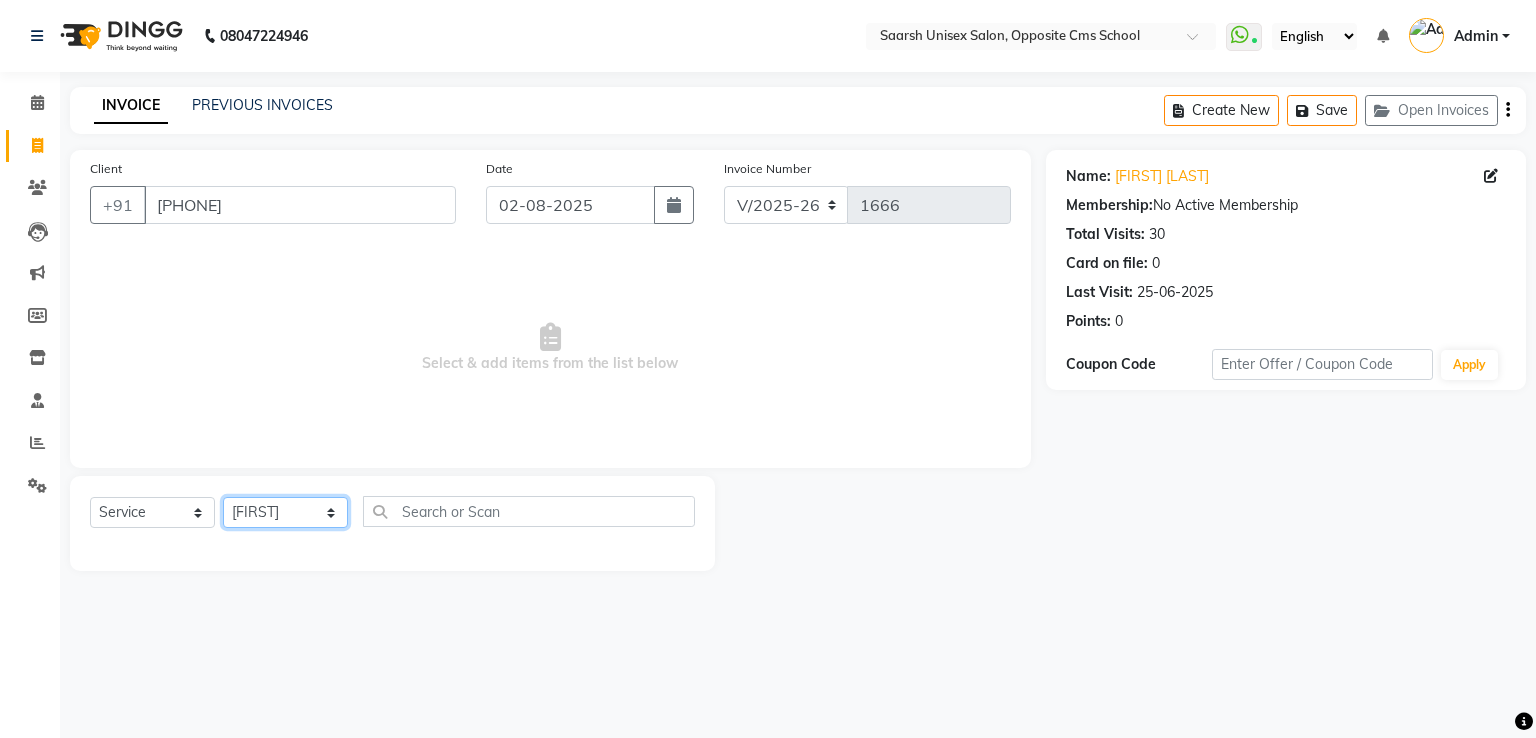 click on "Select Stylist Bablu Dinesh Pal Front Desk Rehan Sadhna Sapna Shams Shivani Shivi Utkarsh Saraswat" 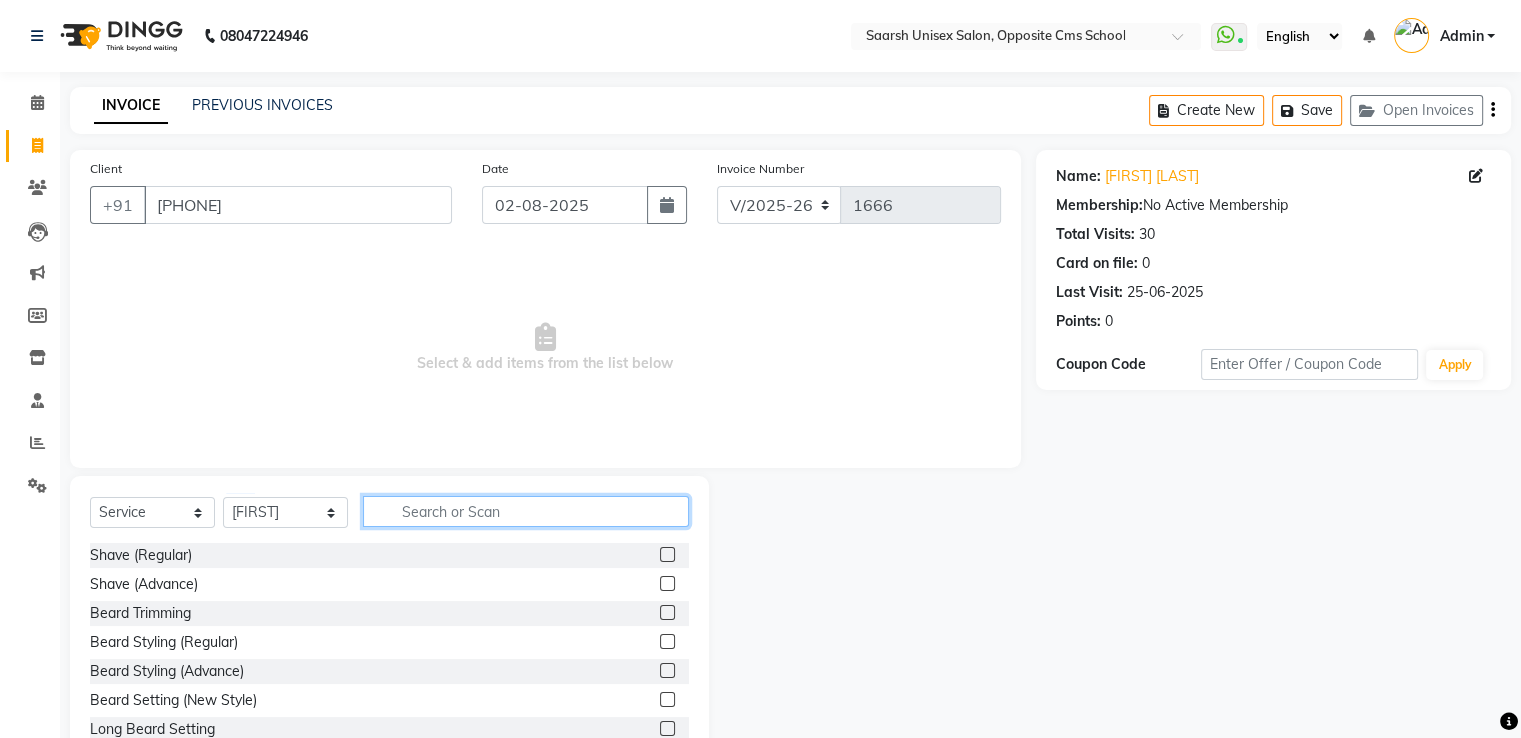 click 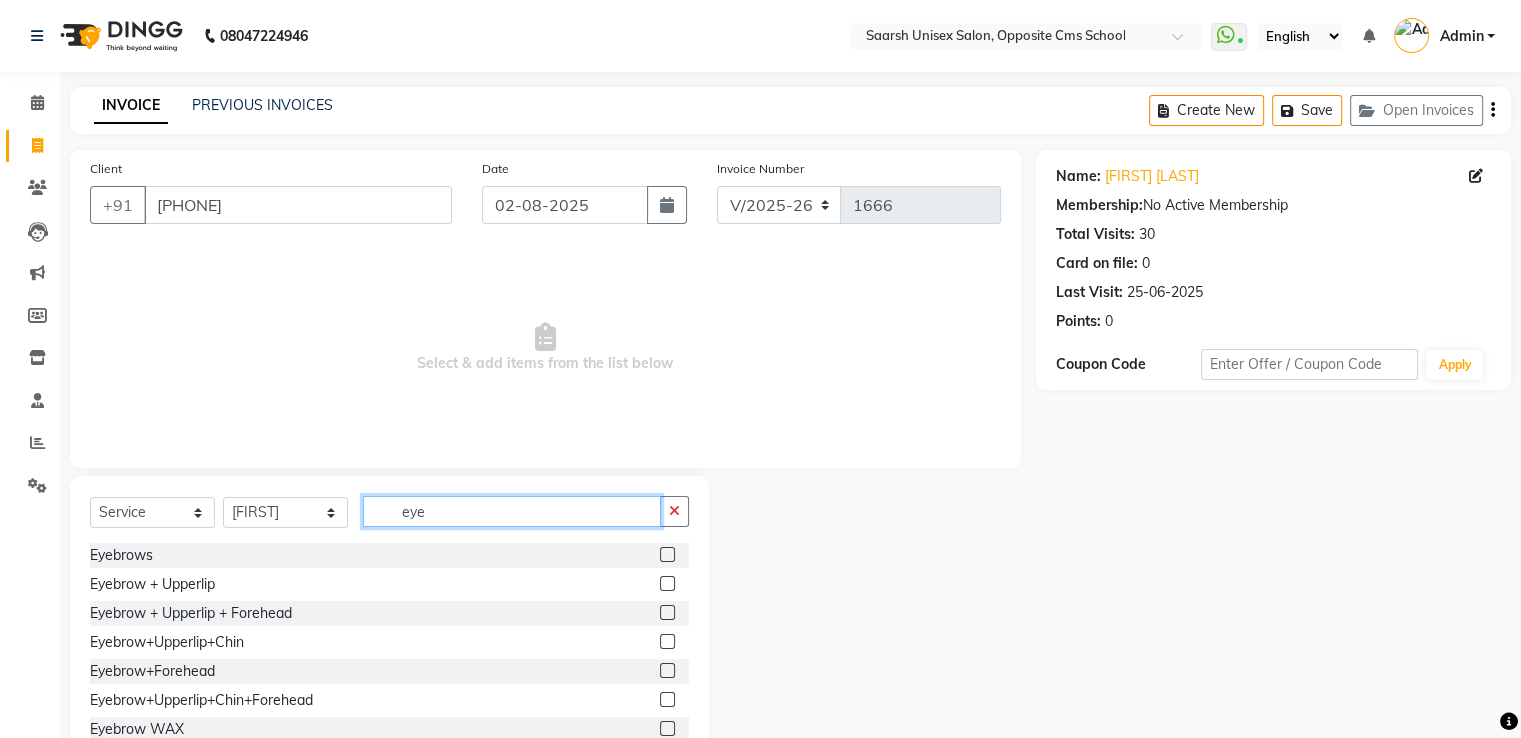 type on "eye" 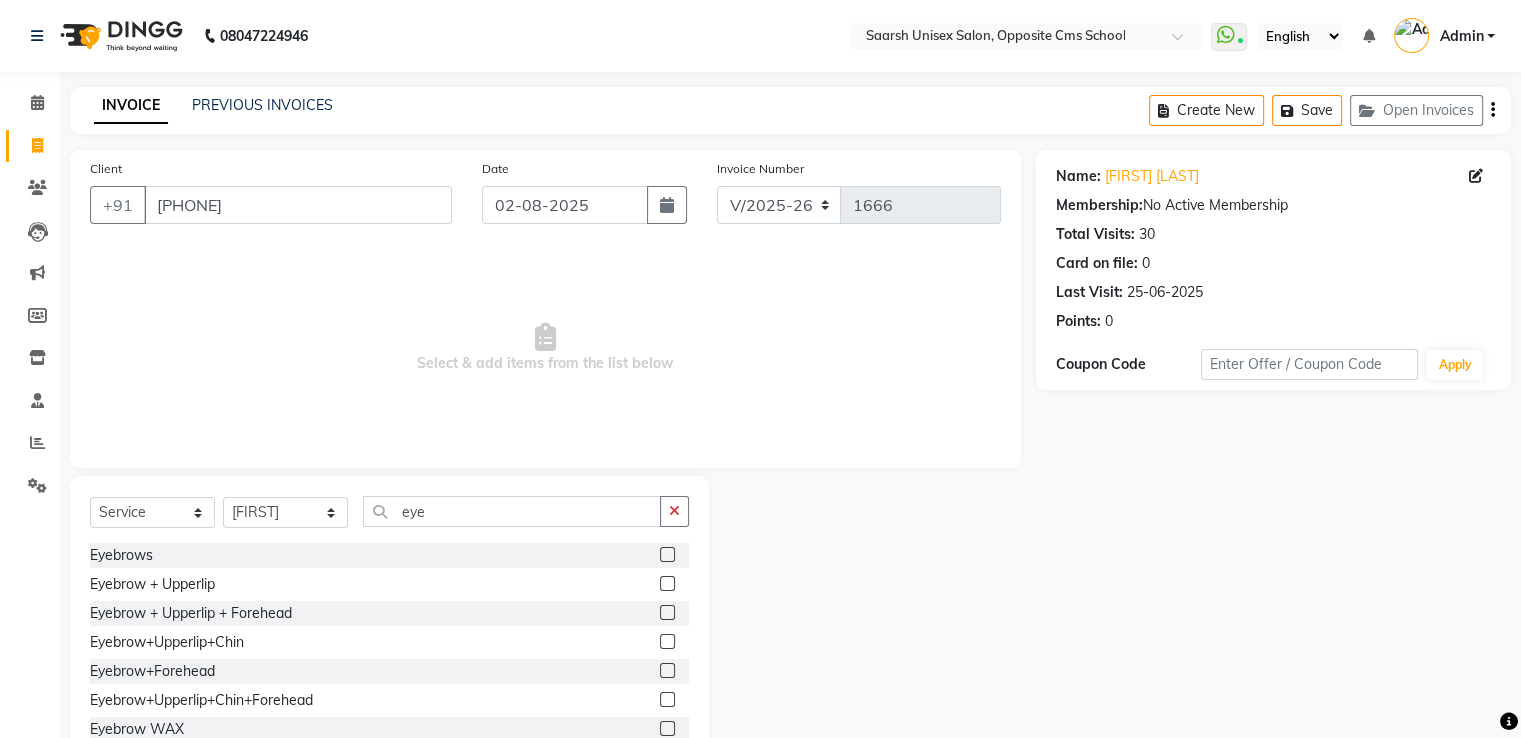 click 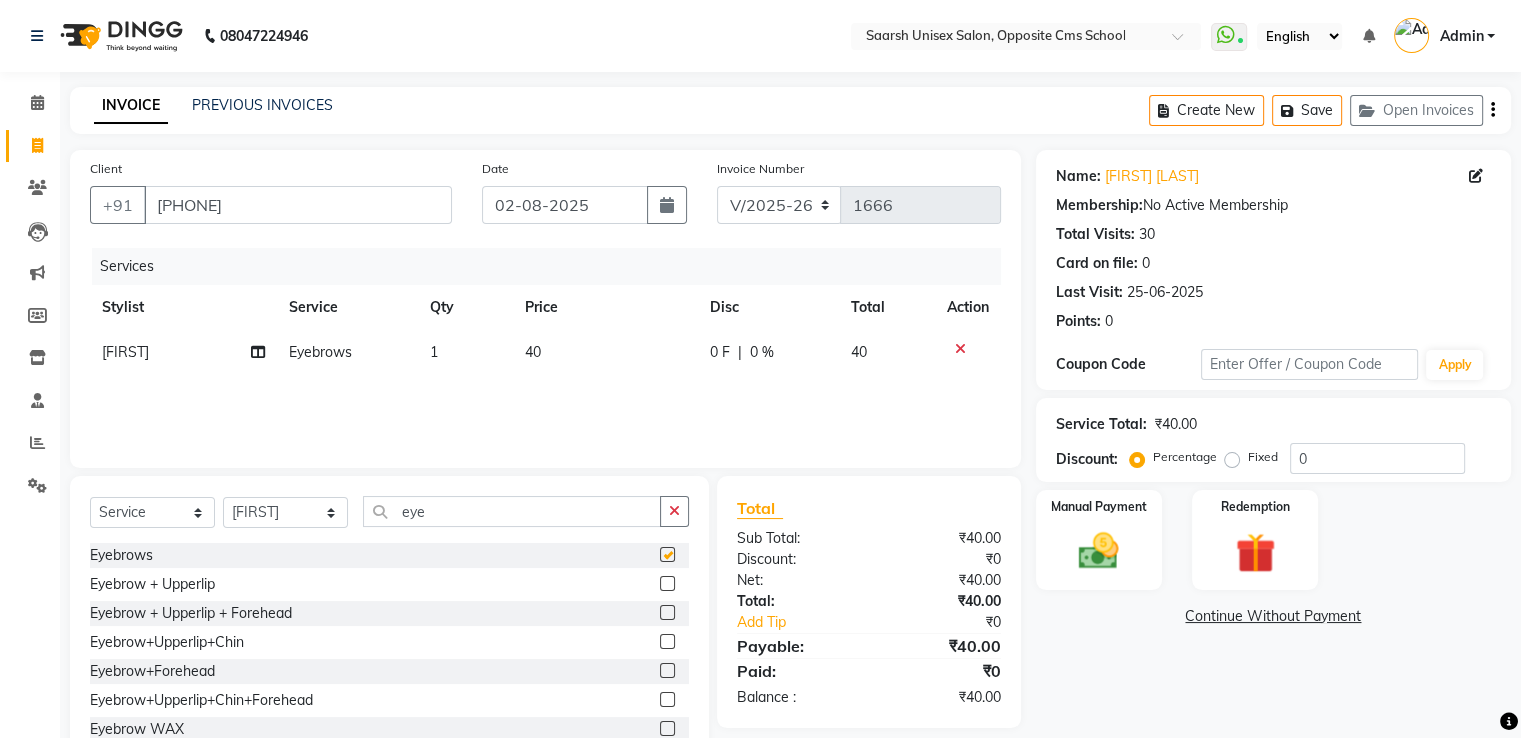 checkbox on "false" 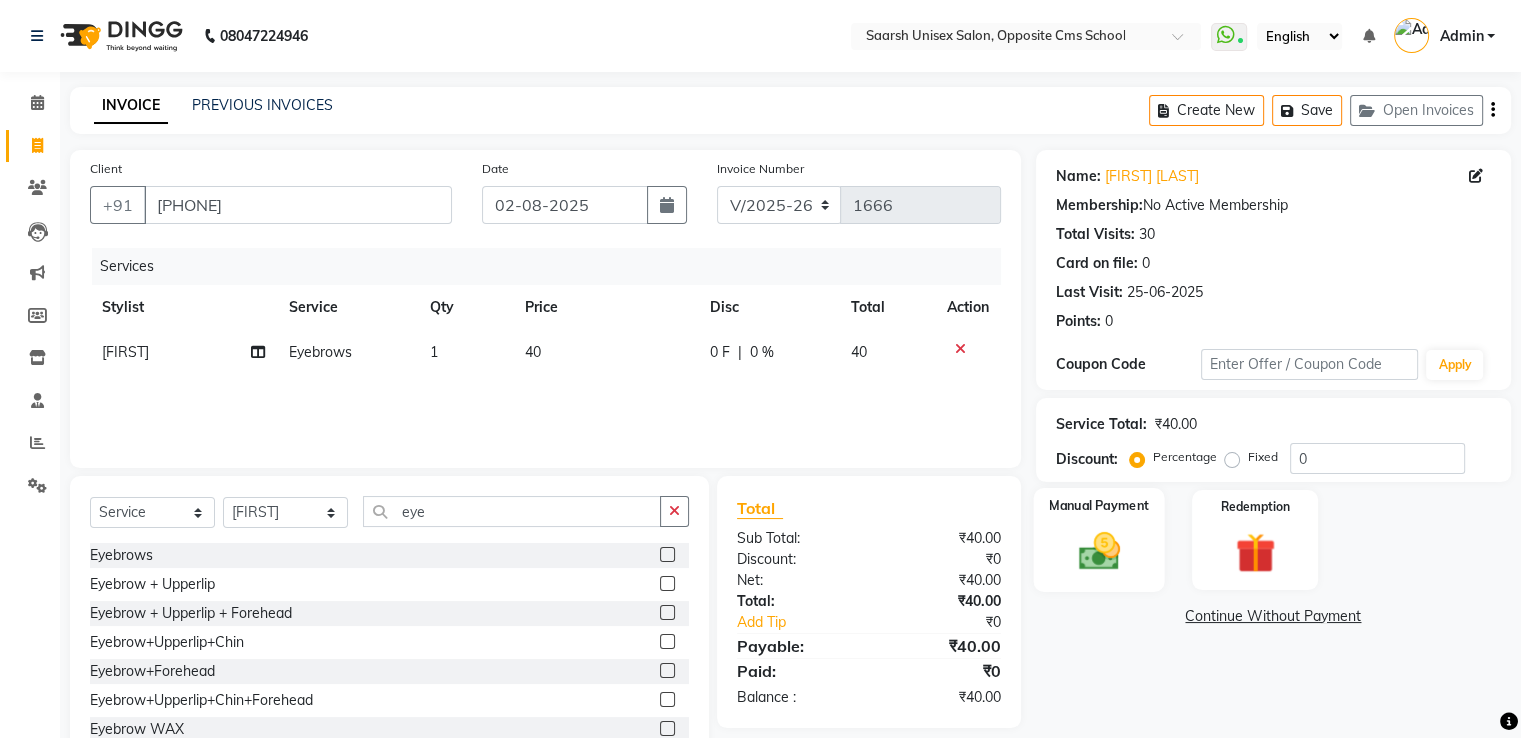 click 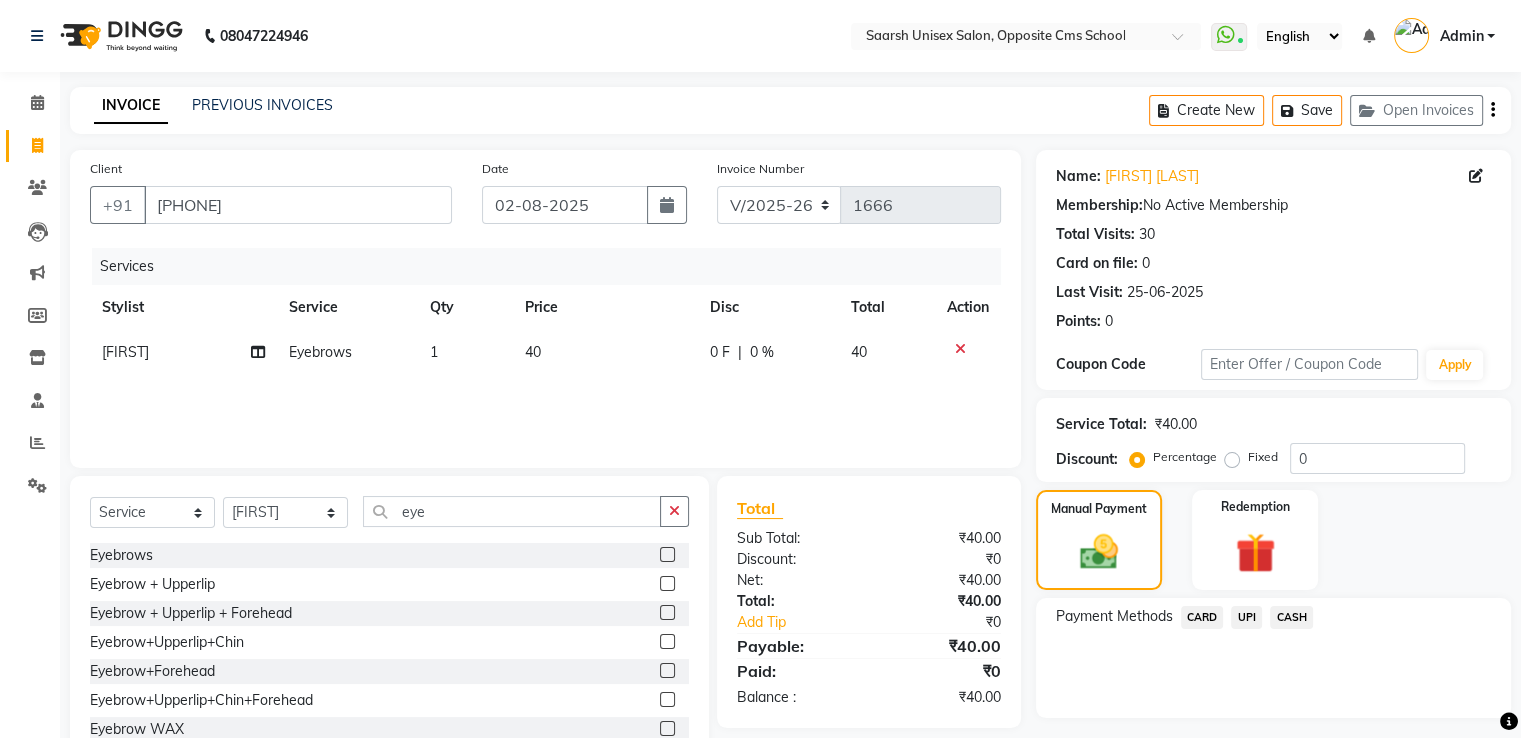 click on "CASH" 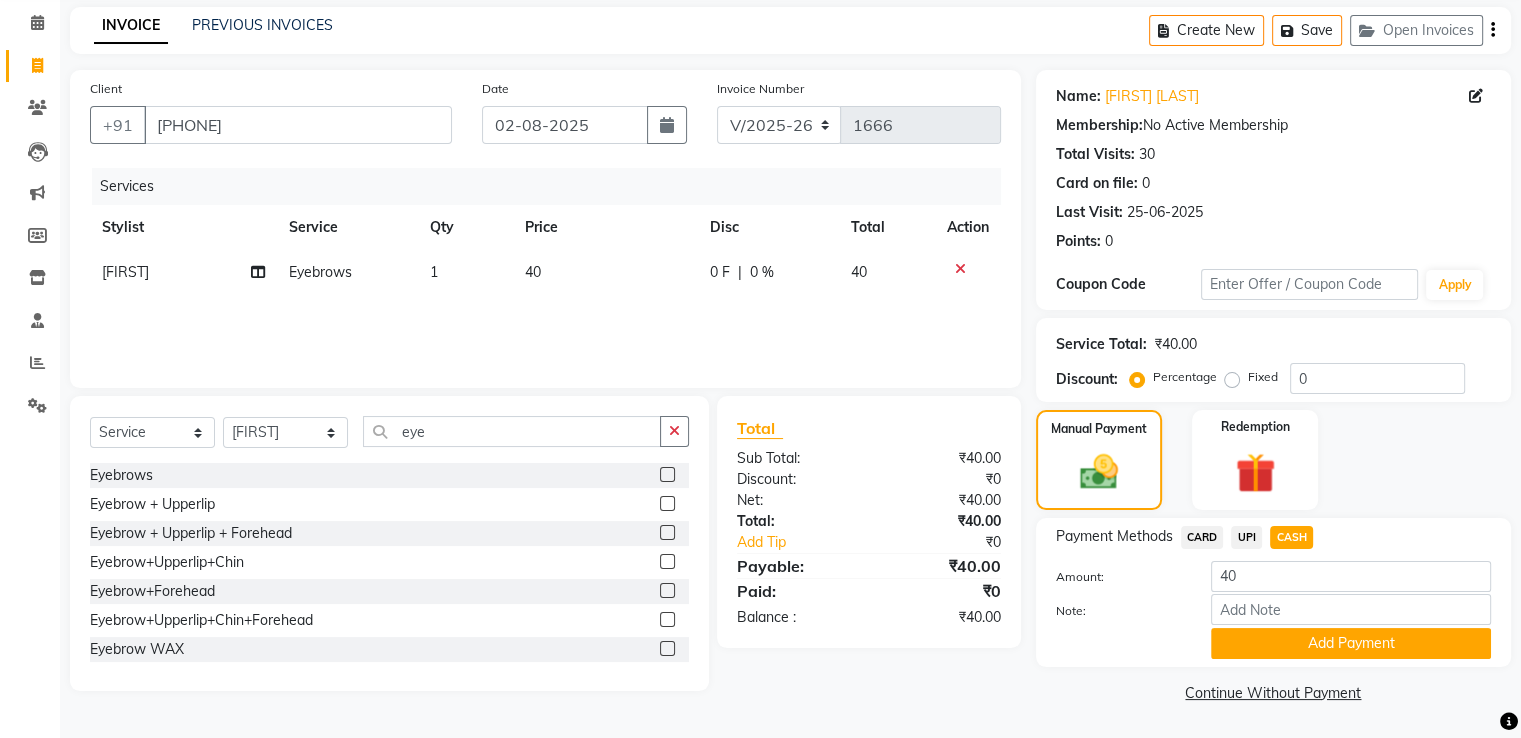 scroll, scrollTop: 80, scrollLeft: 0, axis: vertical 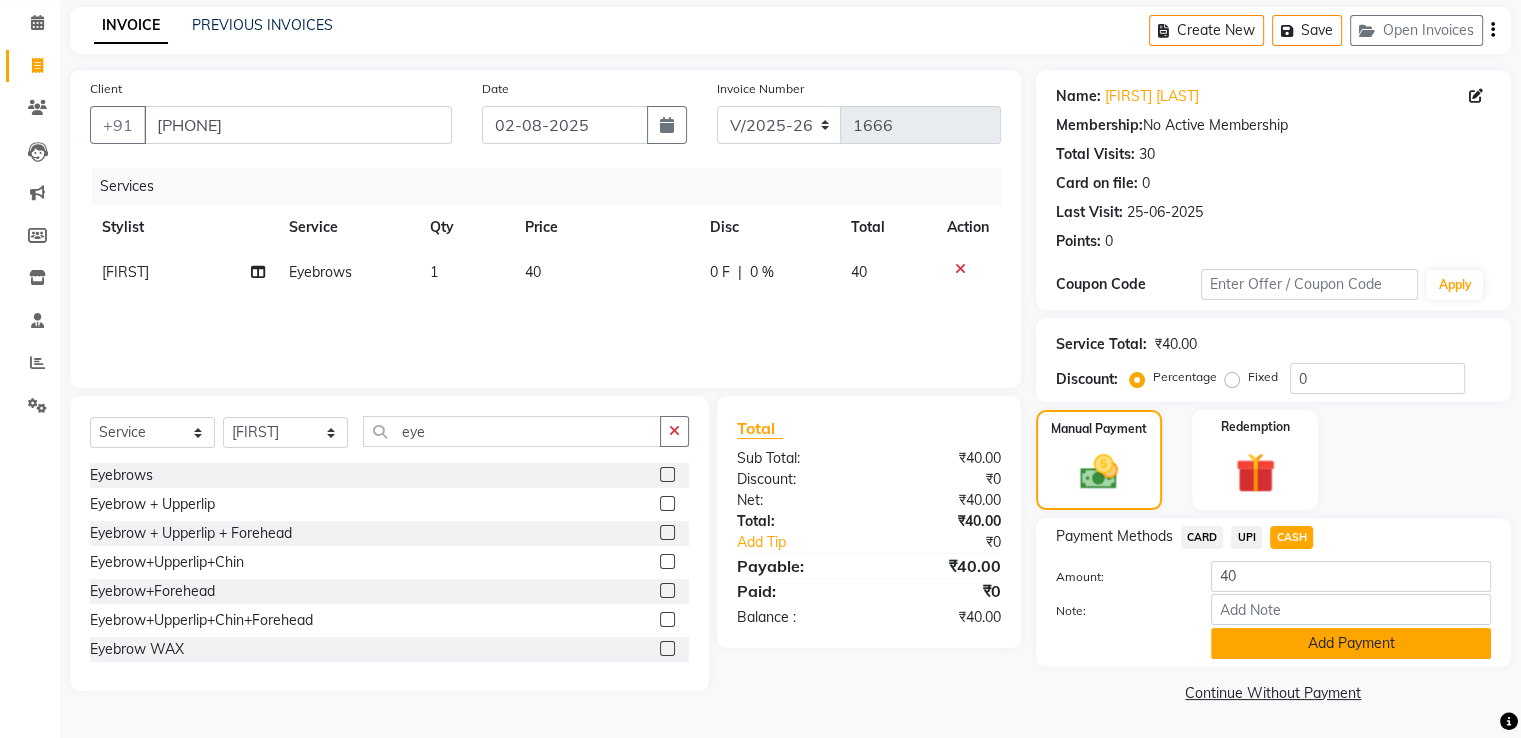 click on "Add Payment" 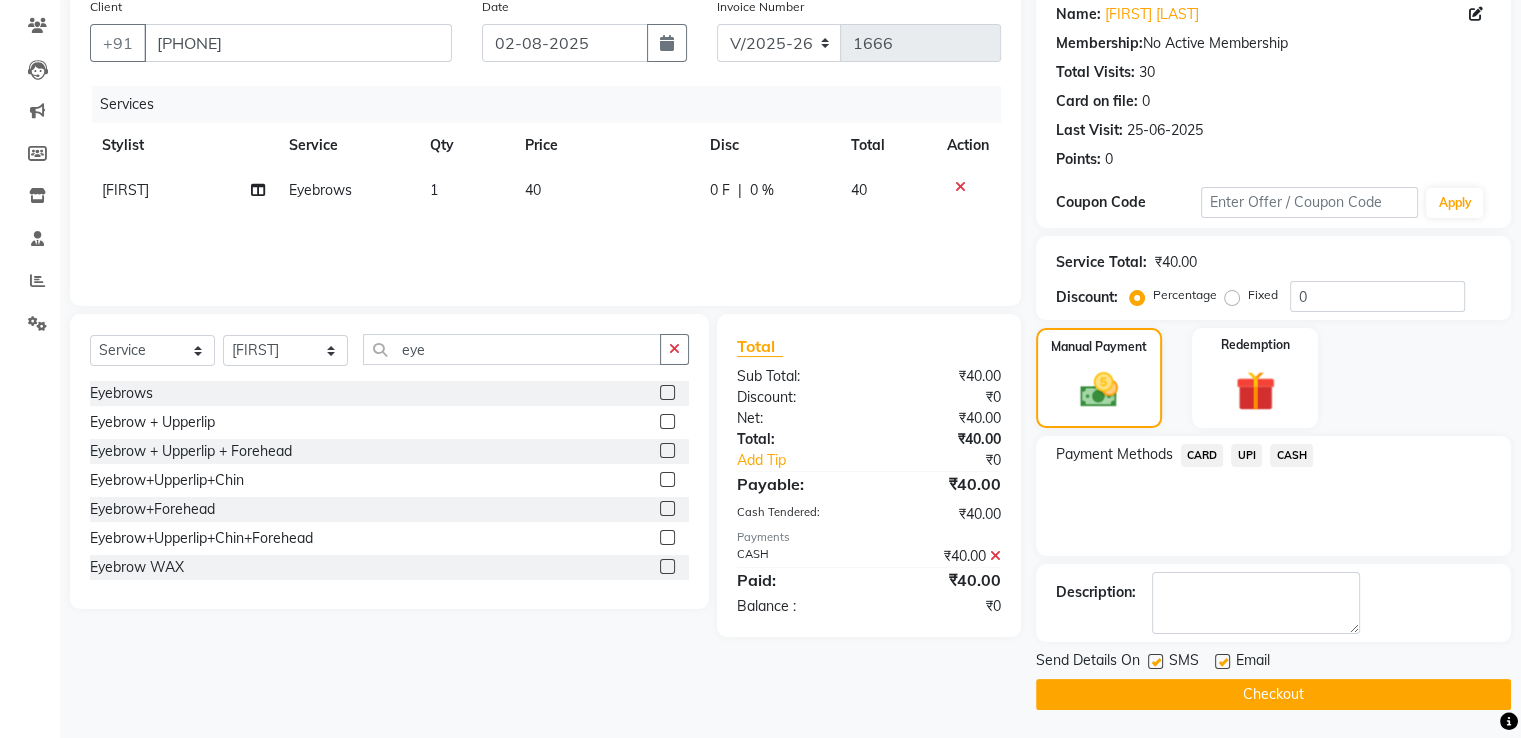 scroll, scrollTop: 163, scrollLeft: 0, axis: vertical 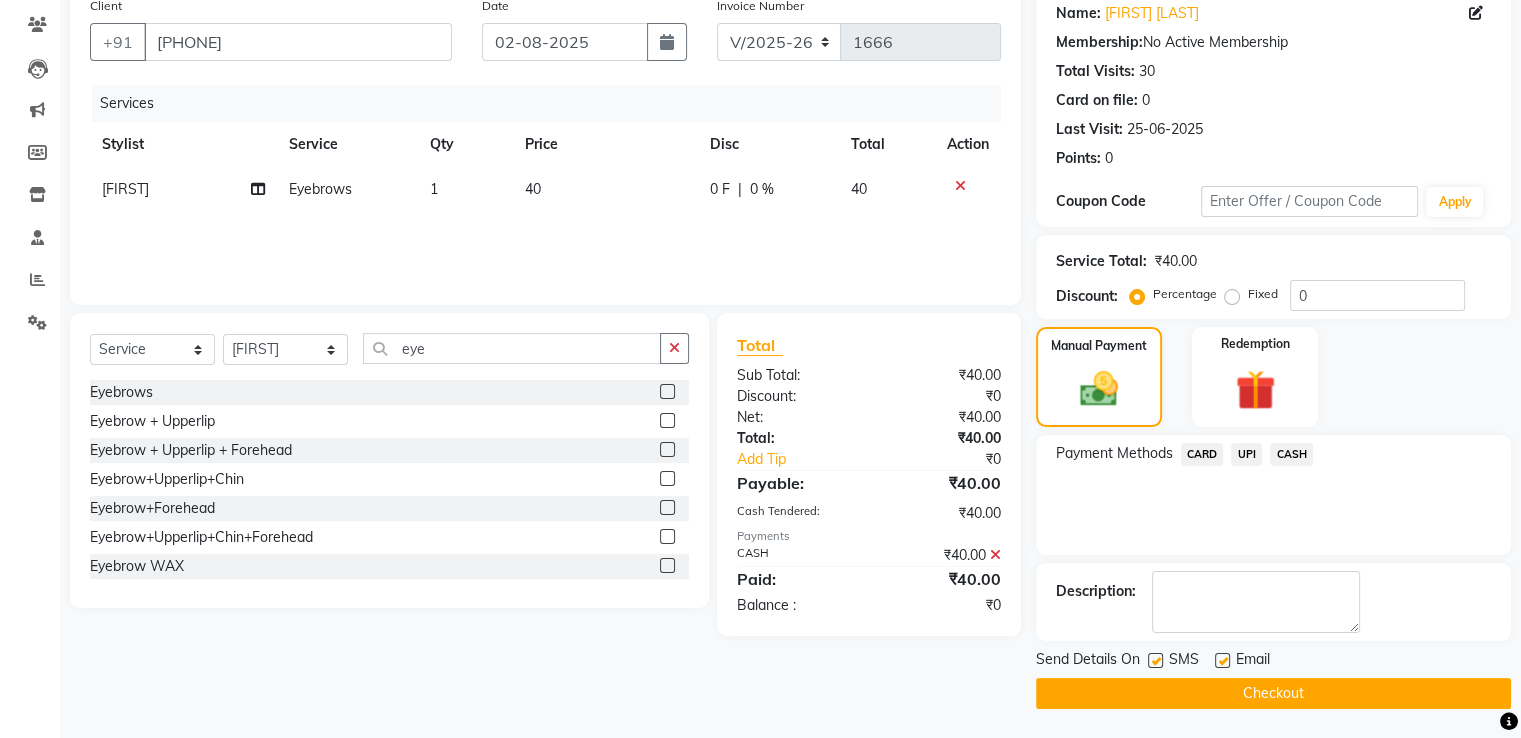 click on "Checkout" 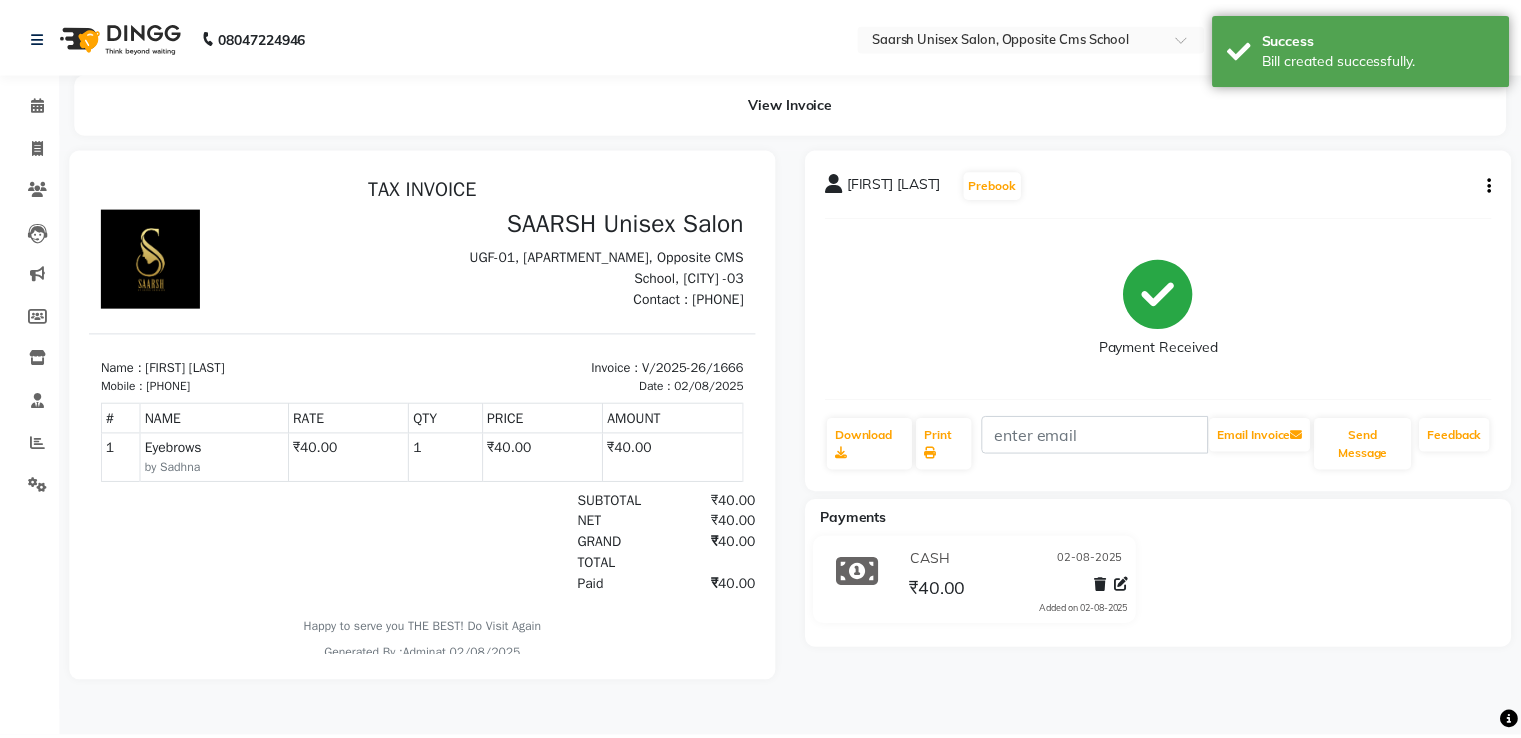 scroll, scrollTop: 0, scrollLeft: 0, axis: both 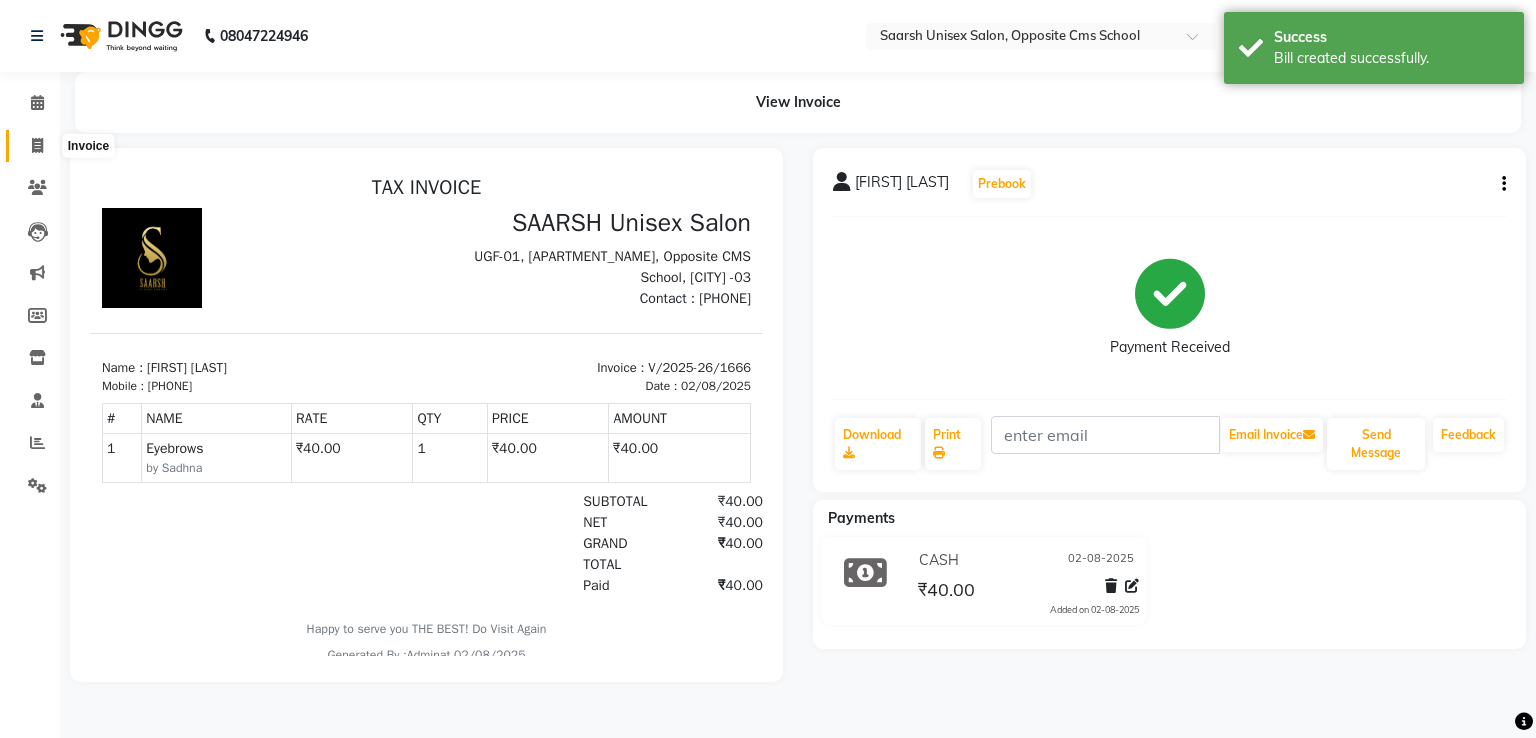 click 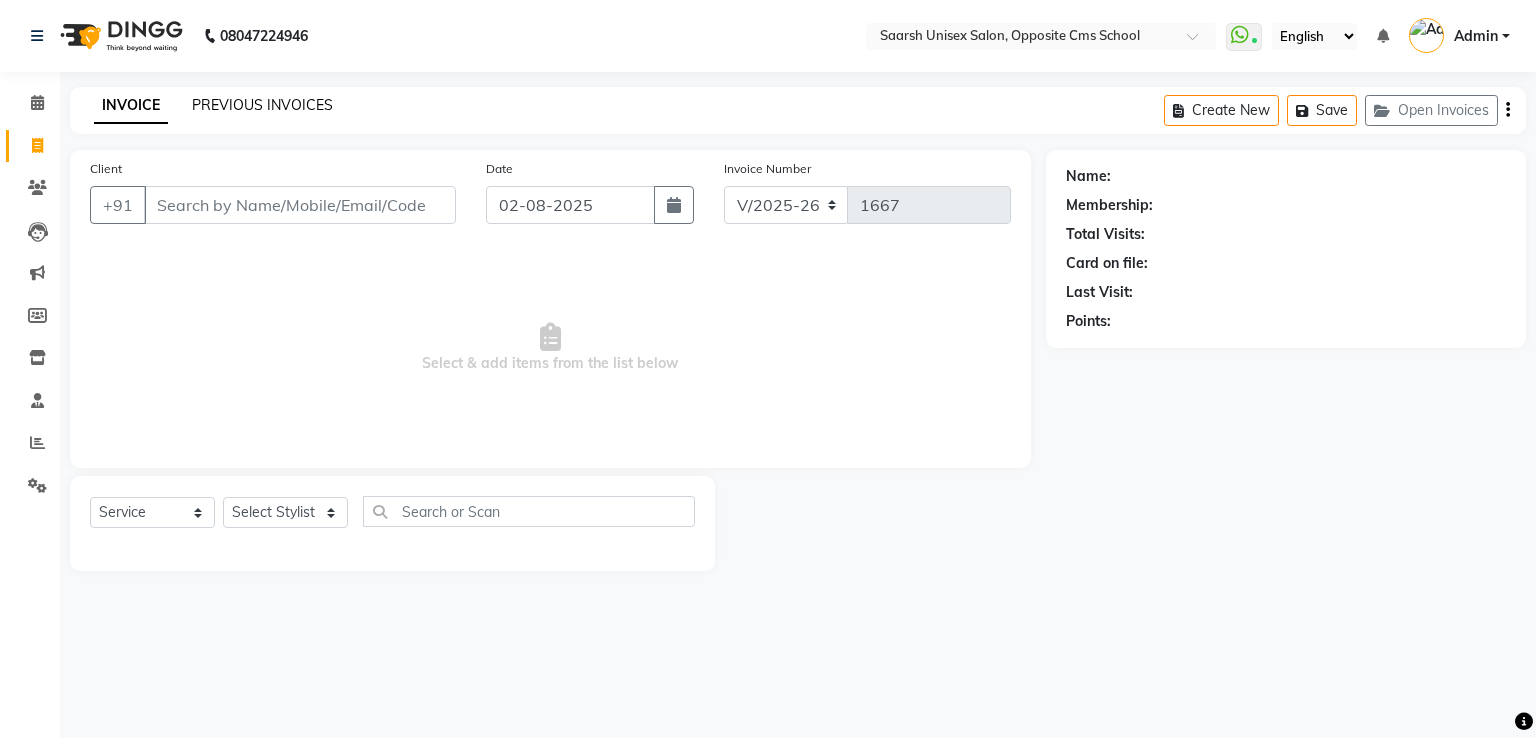 click on "PREVIOUS INVOICES" 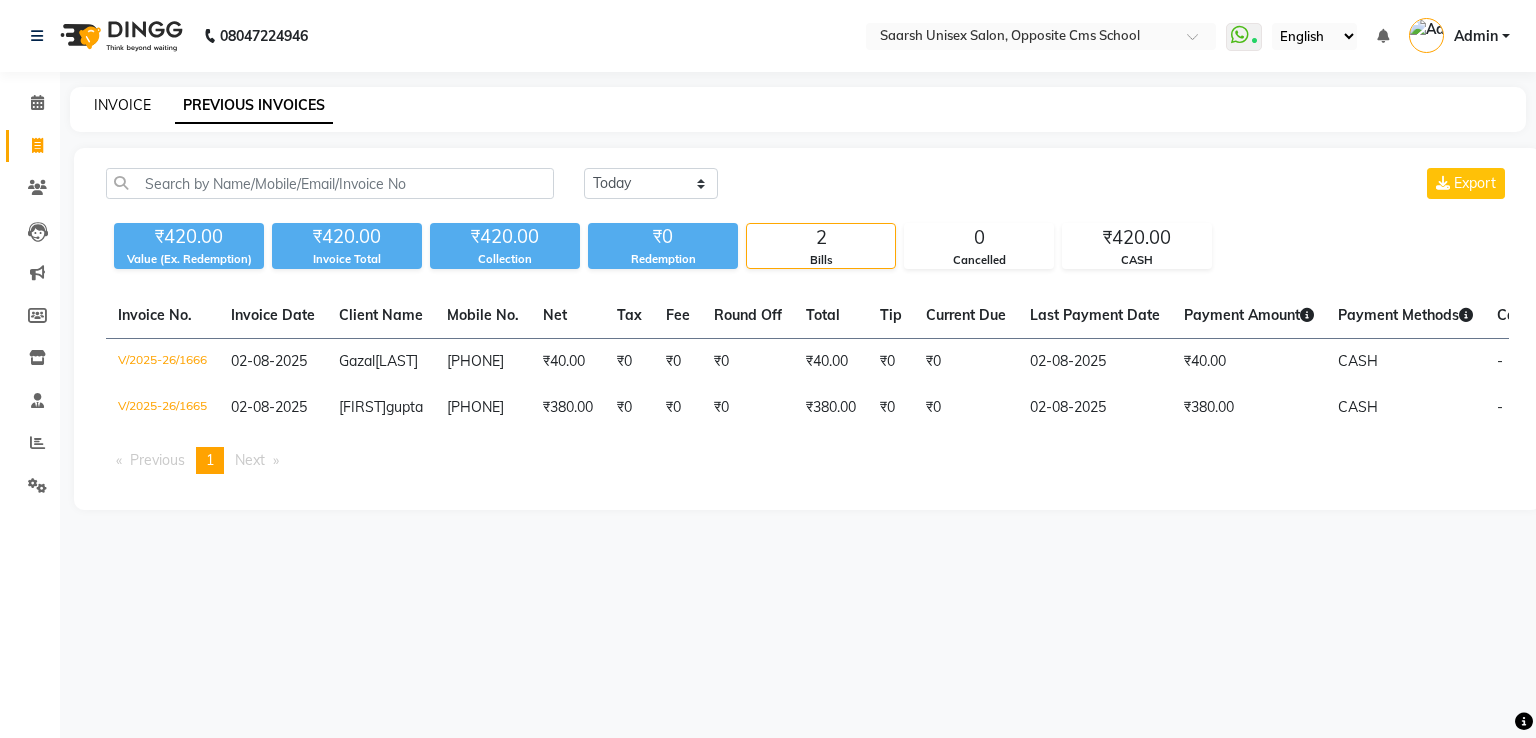 click on "INVOICE" 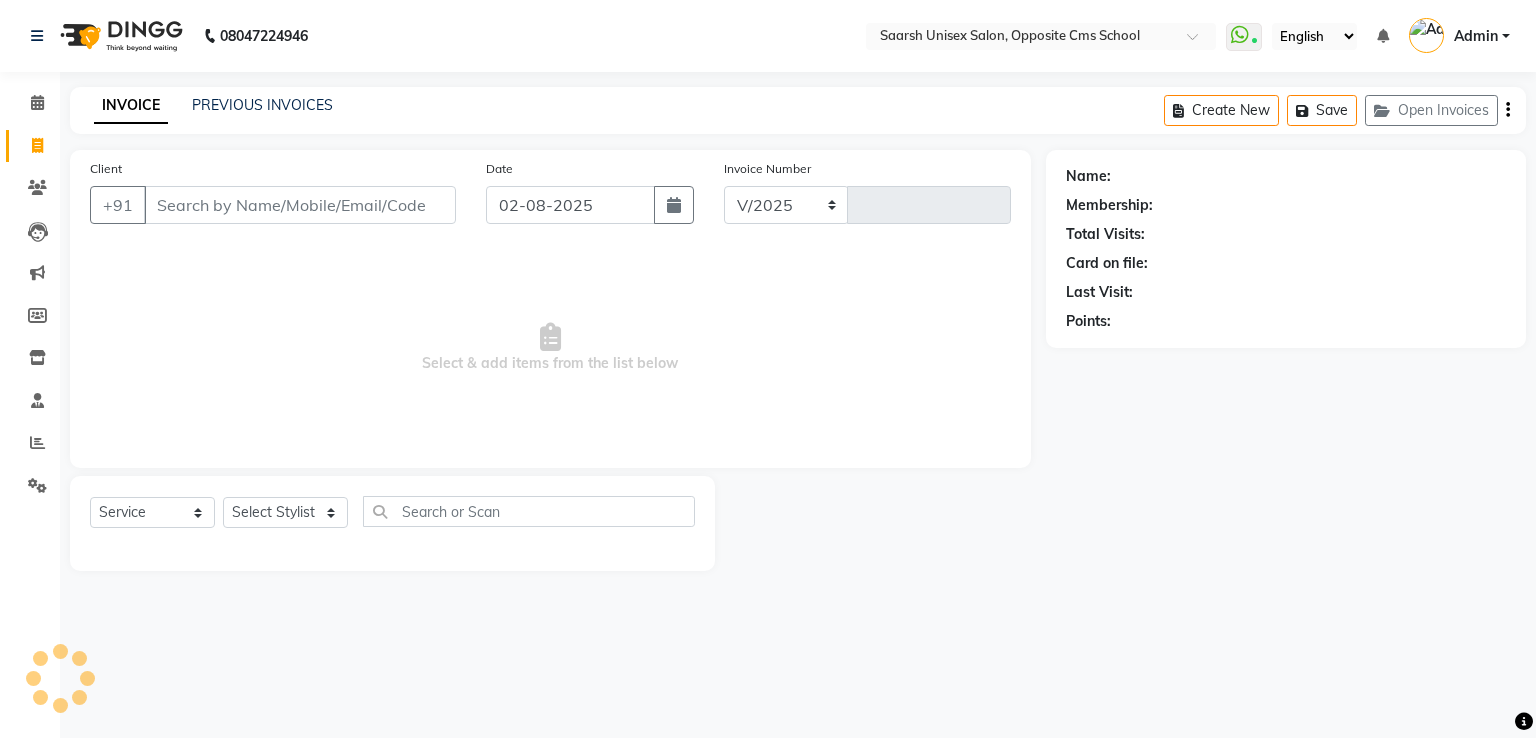 select on "3962" 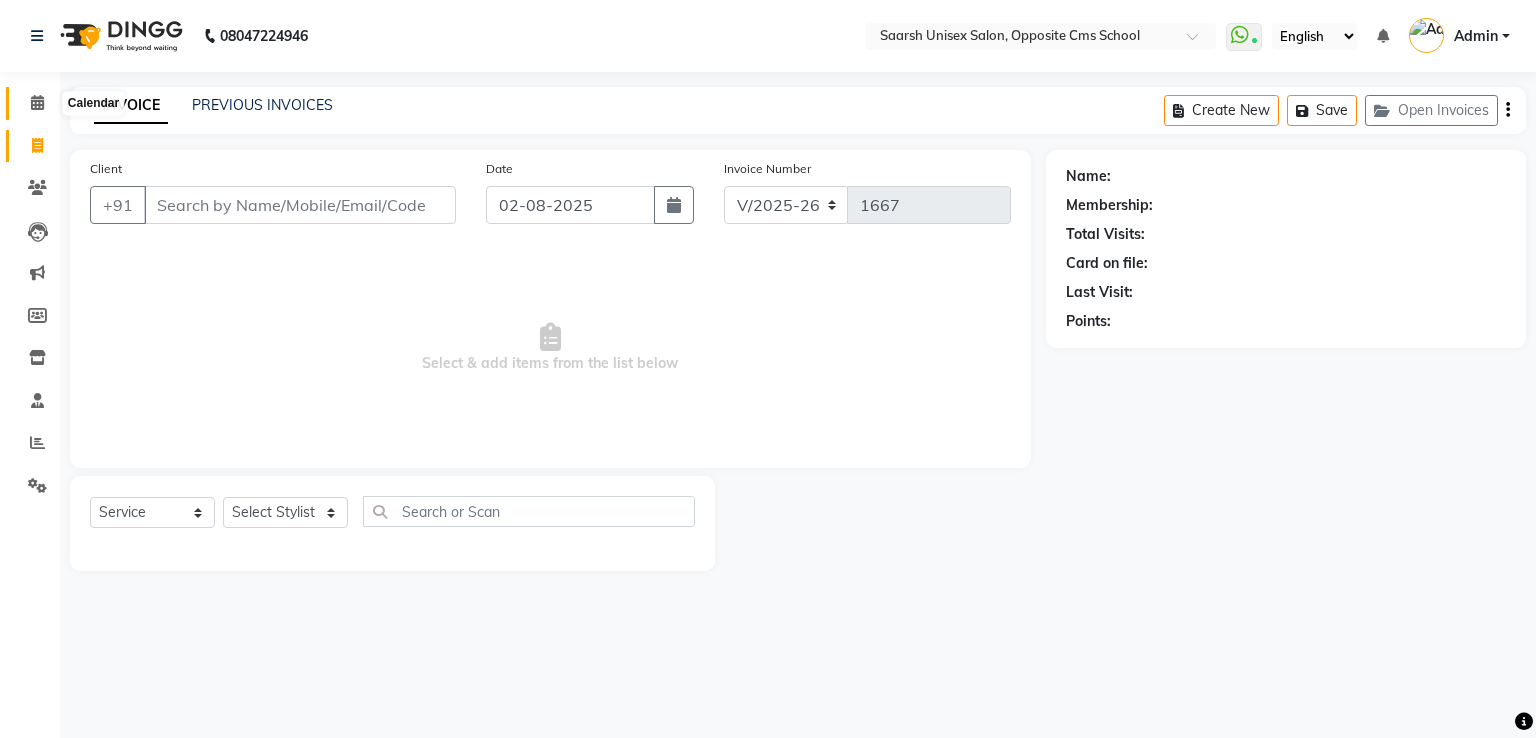 click 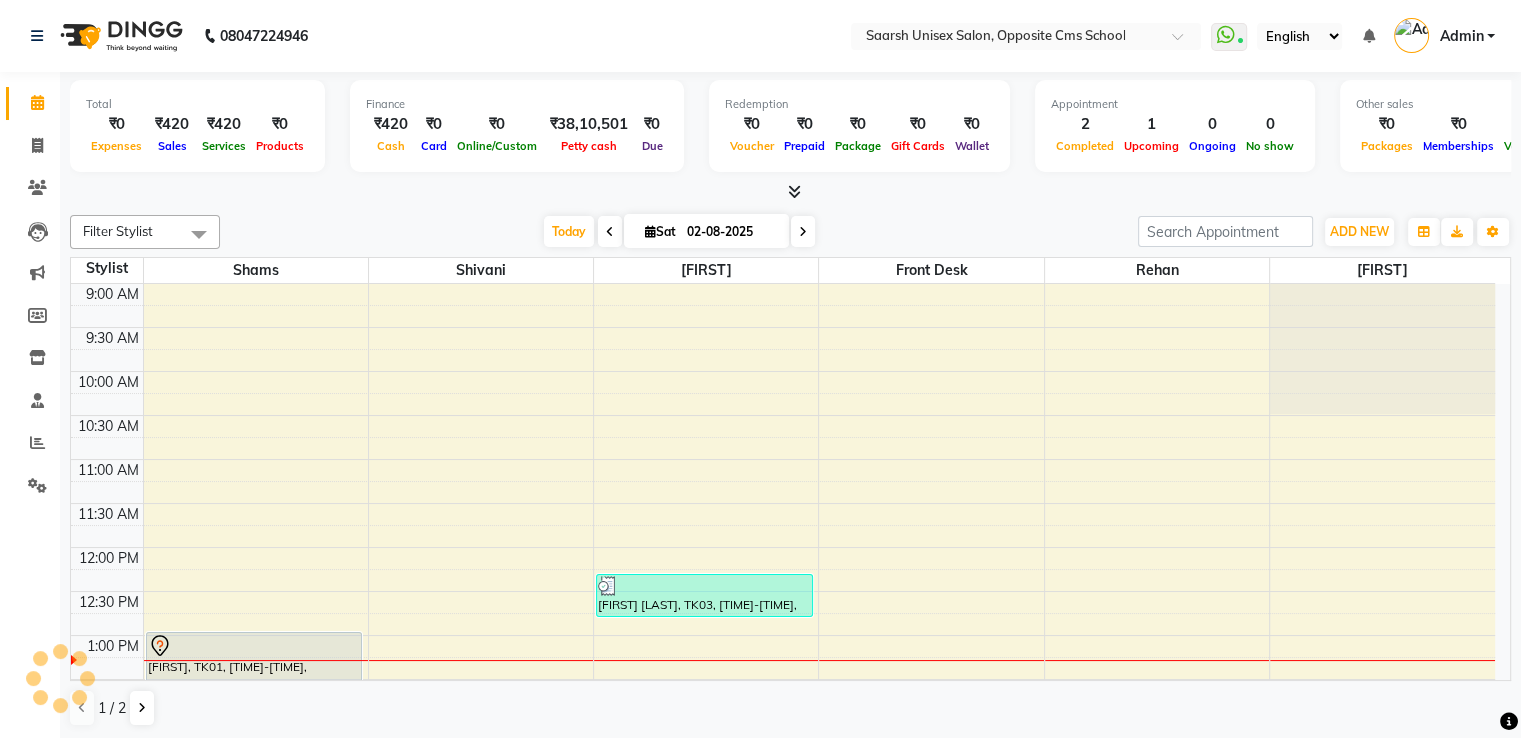 scroll, scrollTop: 350, scrollLeft: 0, axis: vertical 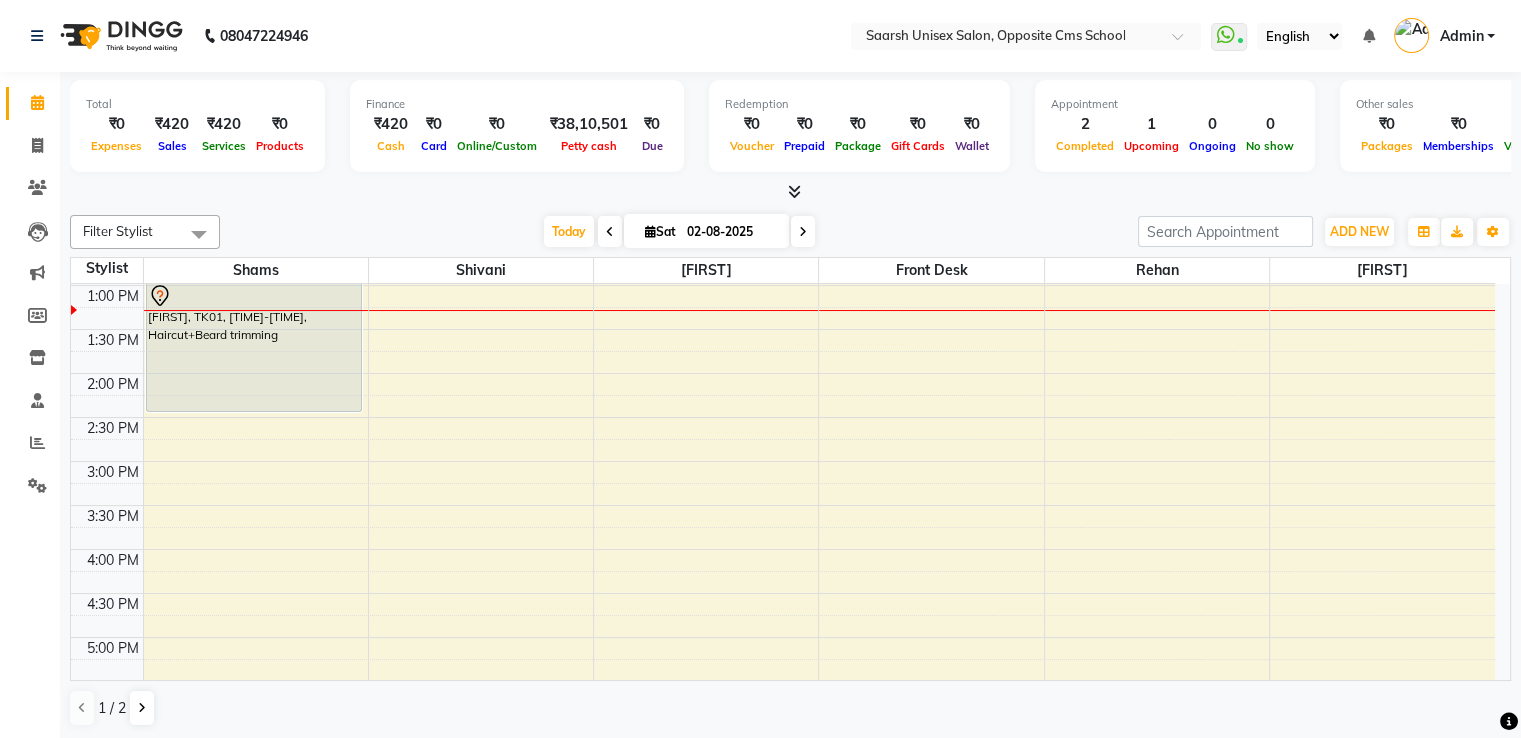 select on "service" 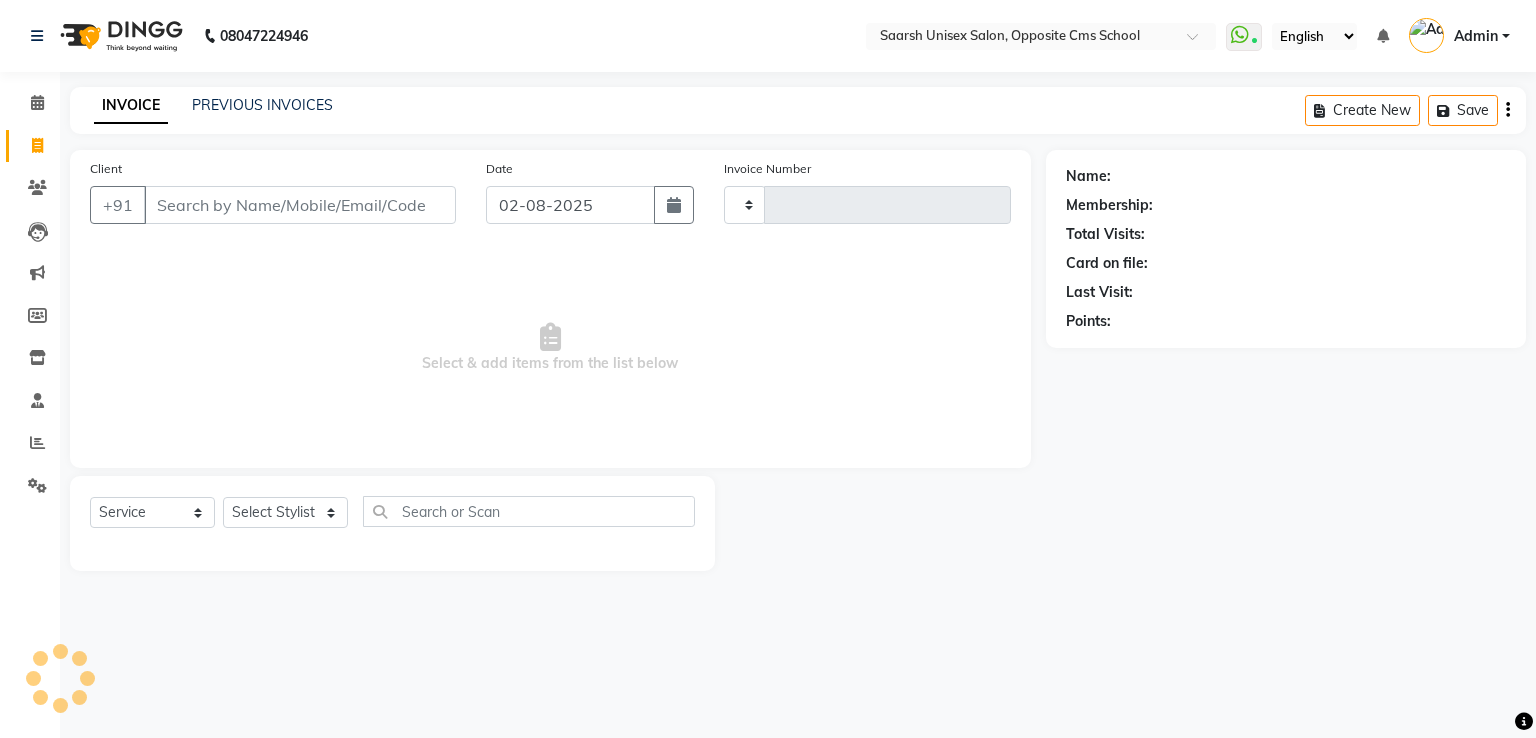 type on "1667" 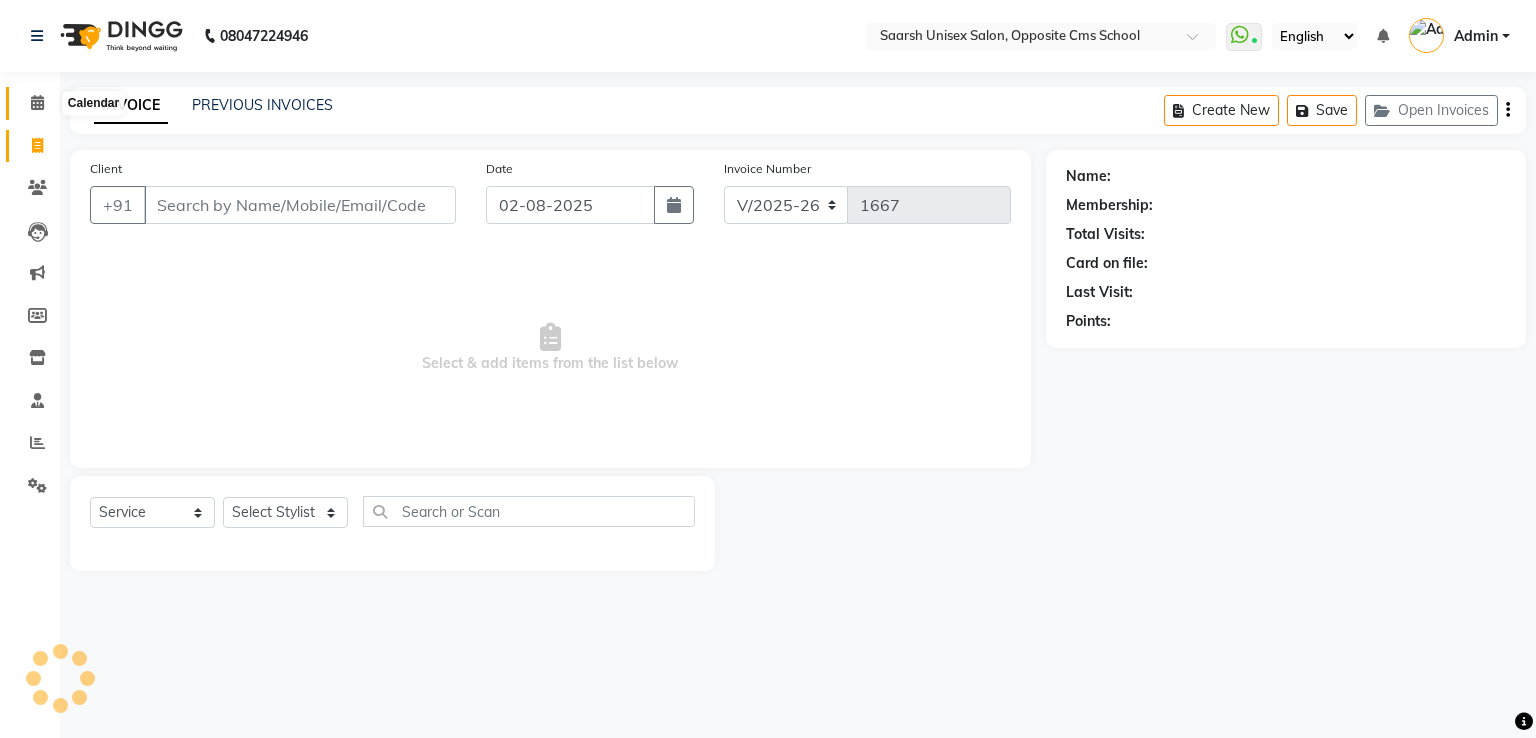 click 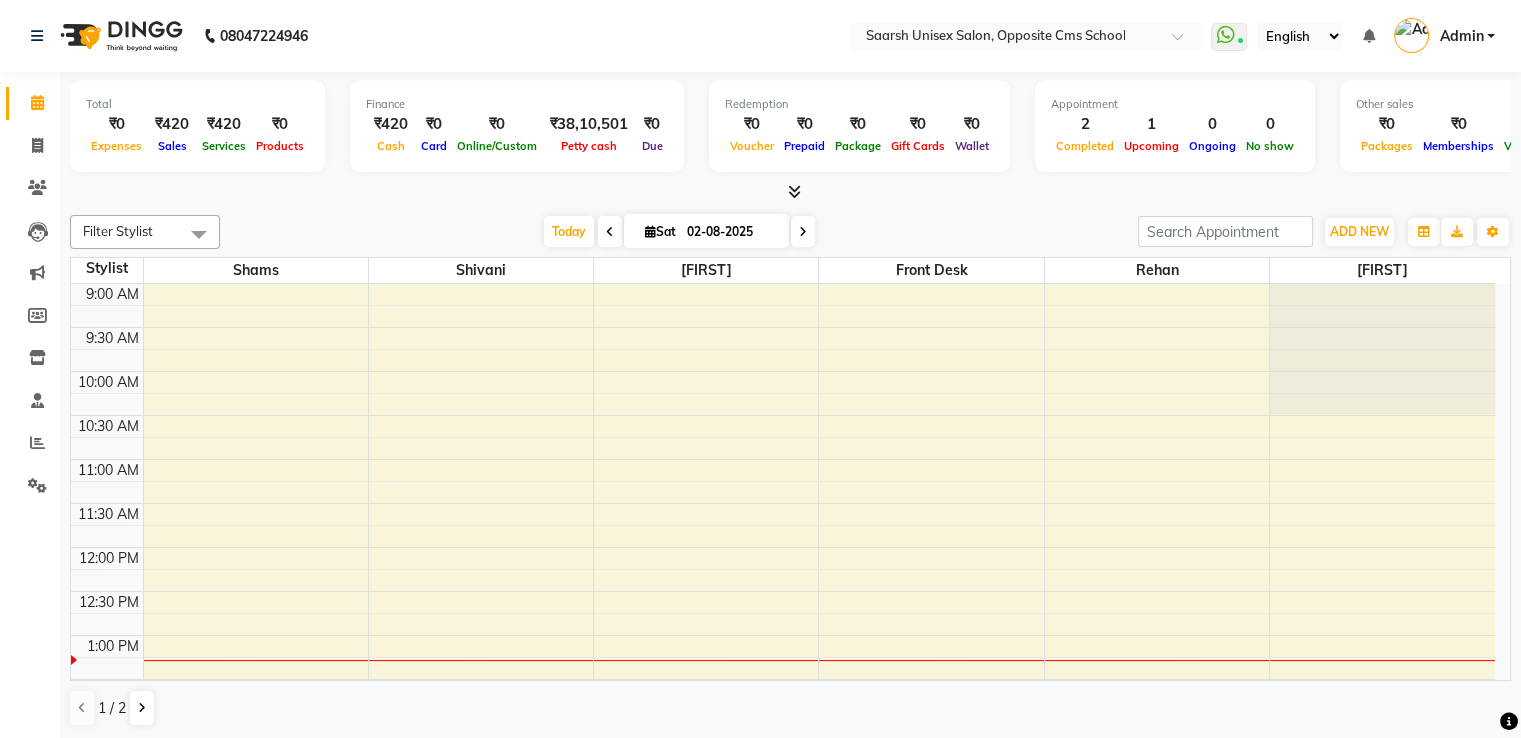 scroll, scrollTop: 350, scrollLeft: 0, axis: vertical 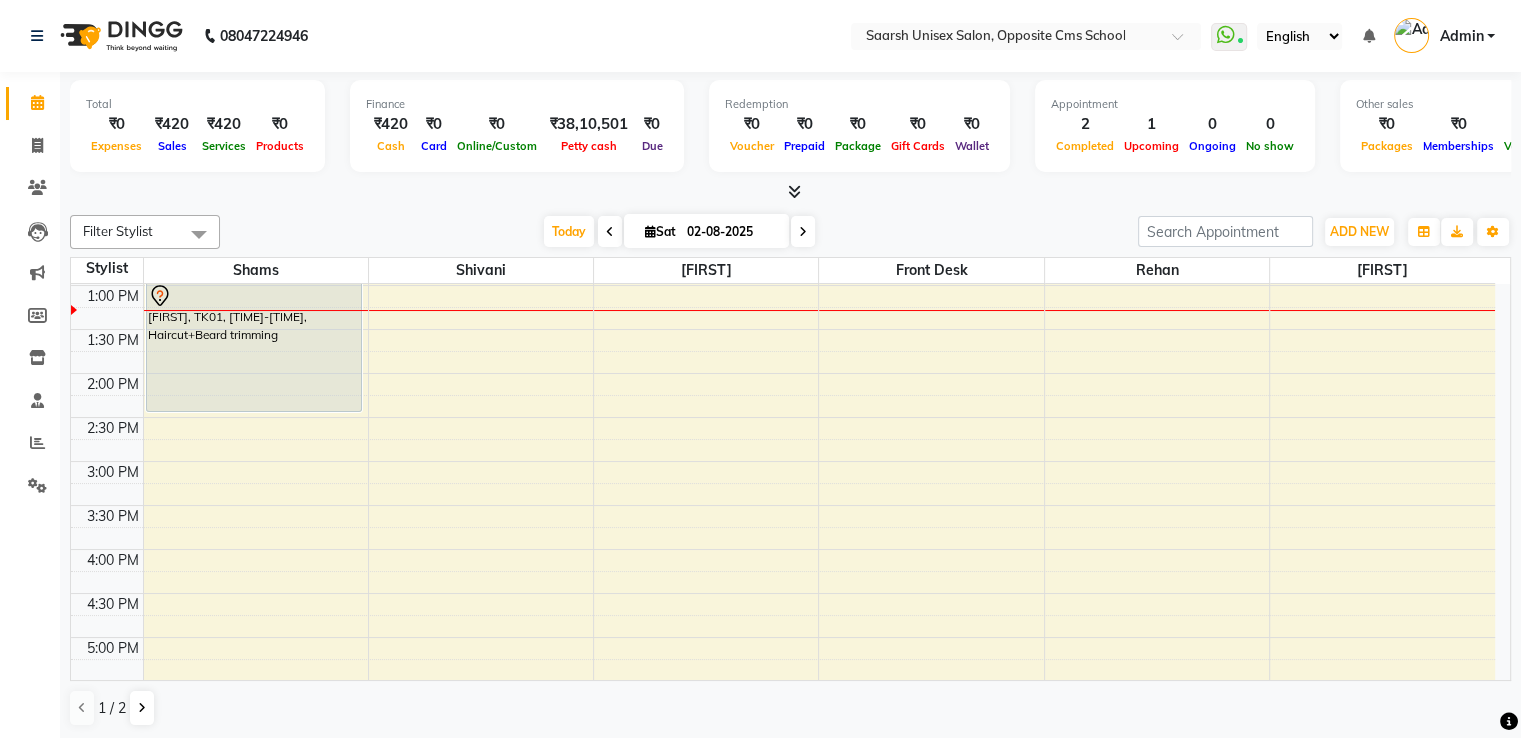 click at bounding box center [803, 232] 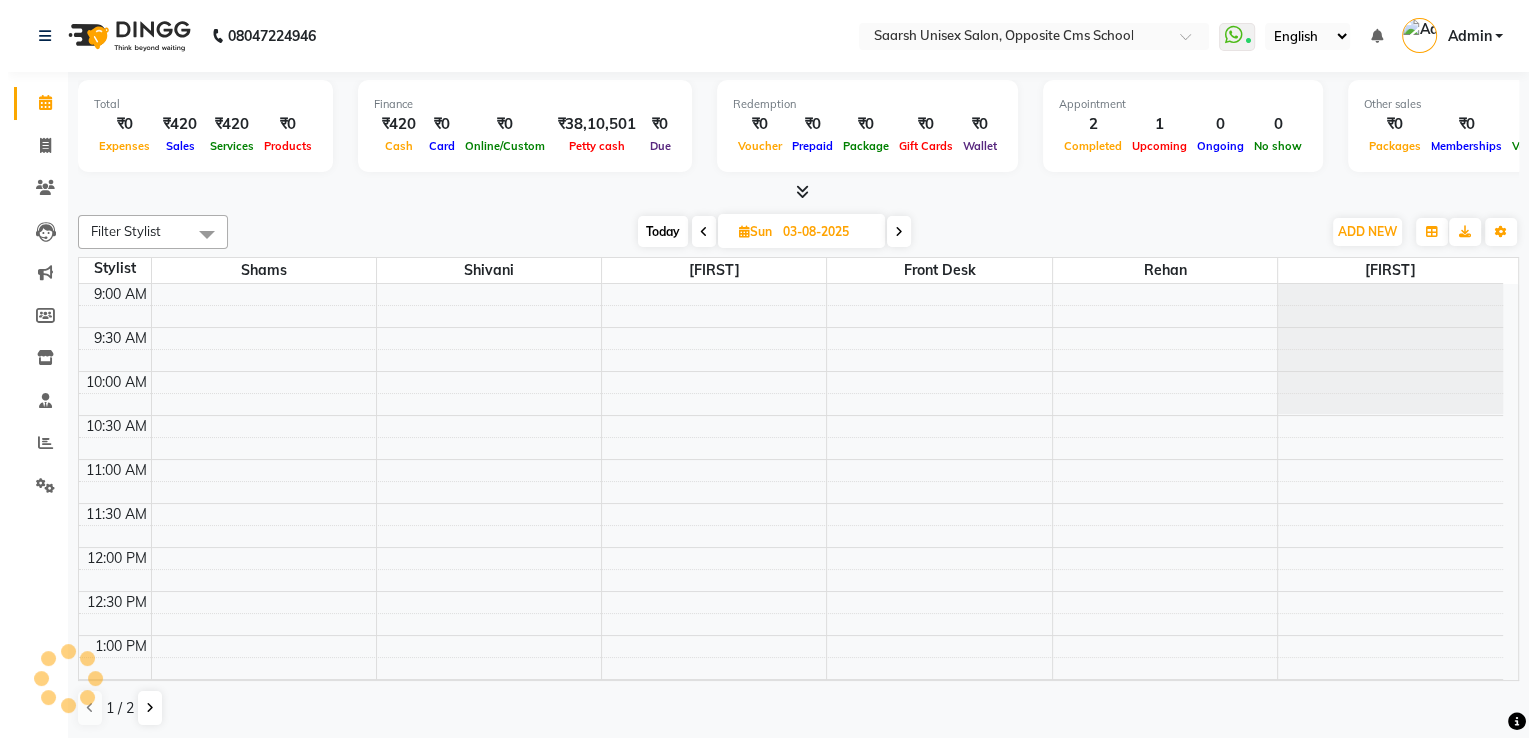 scroll, scrollTop: 350, scrollLeft: 0, axis: vertical 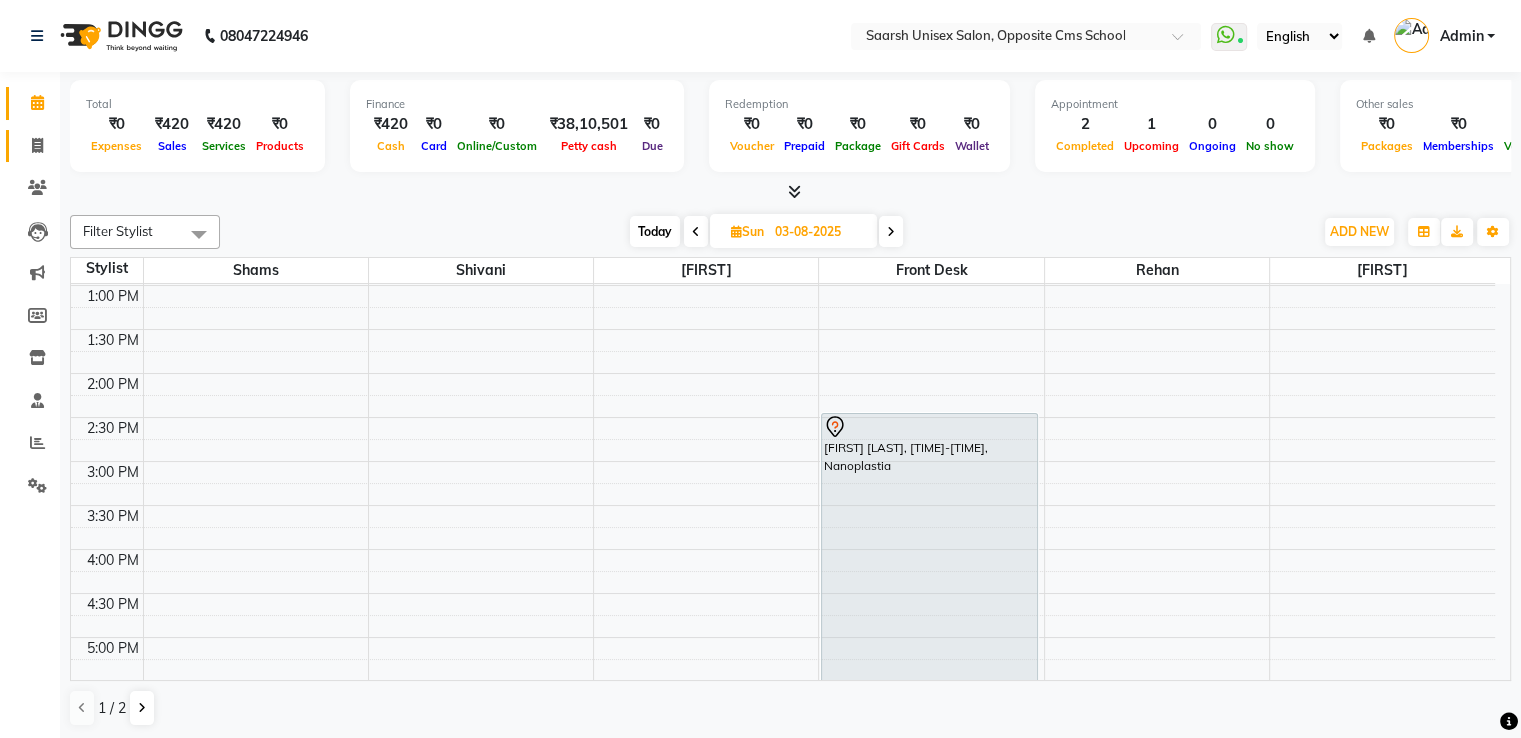 click 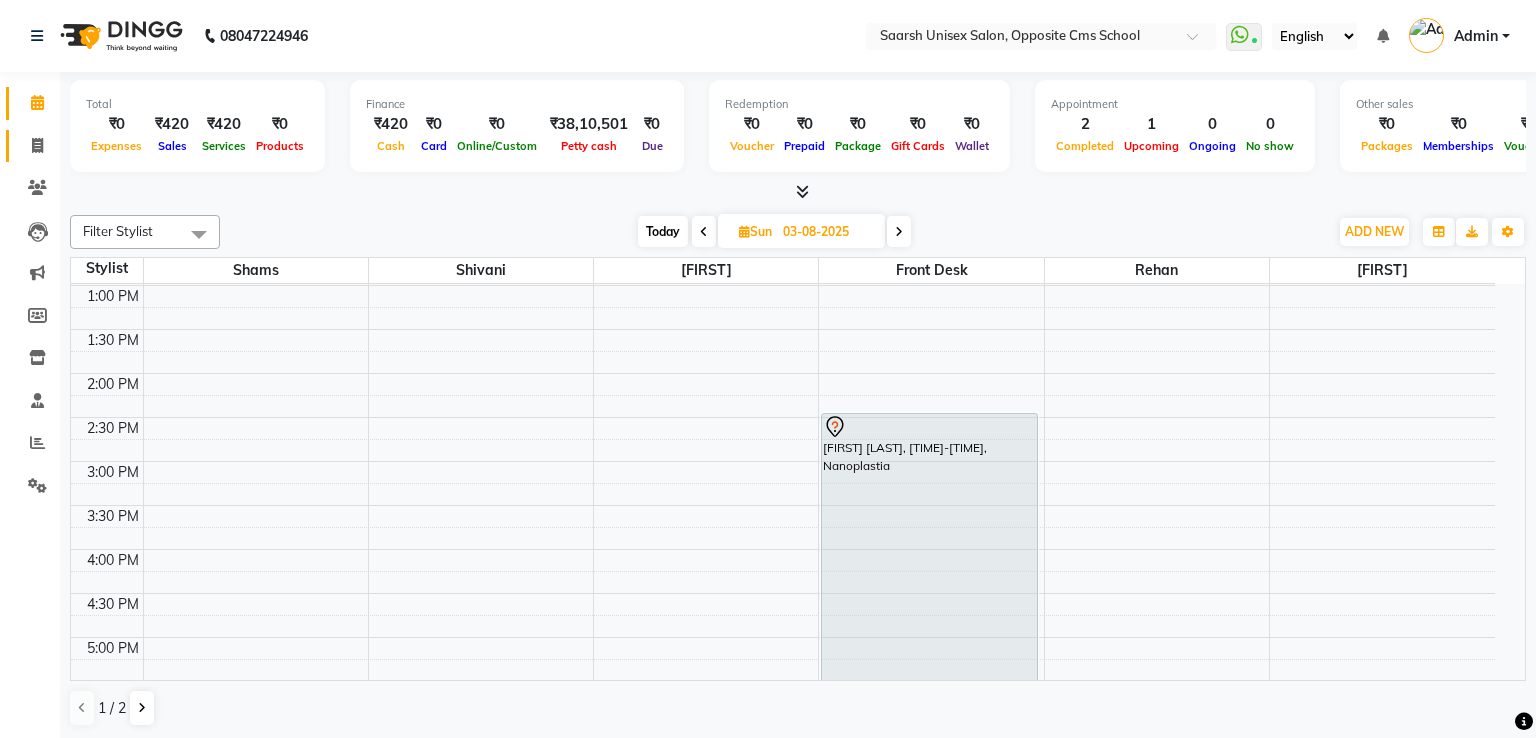 select on "service" 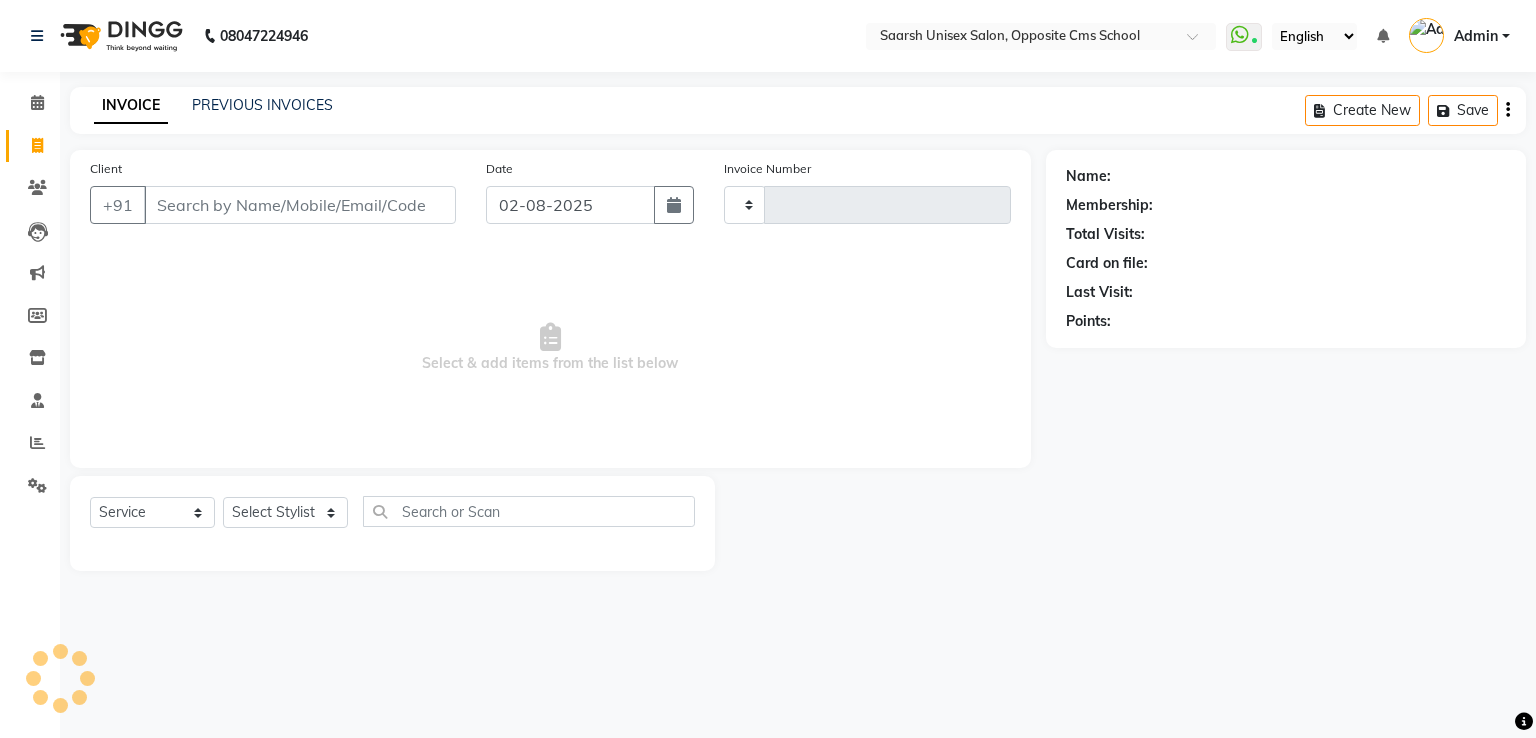 type on "1667" 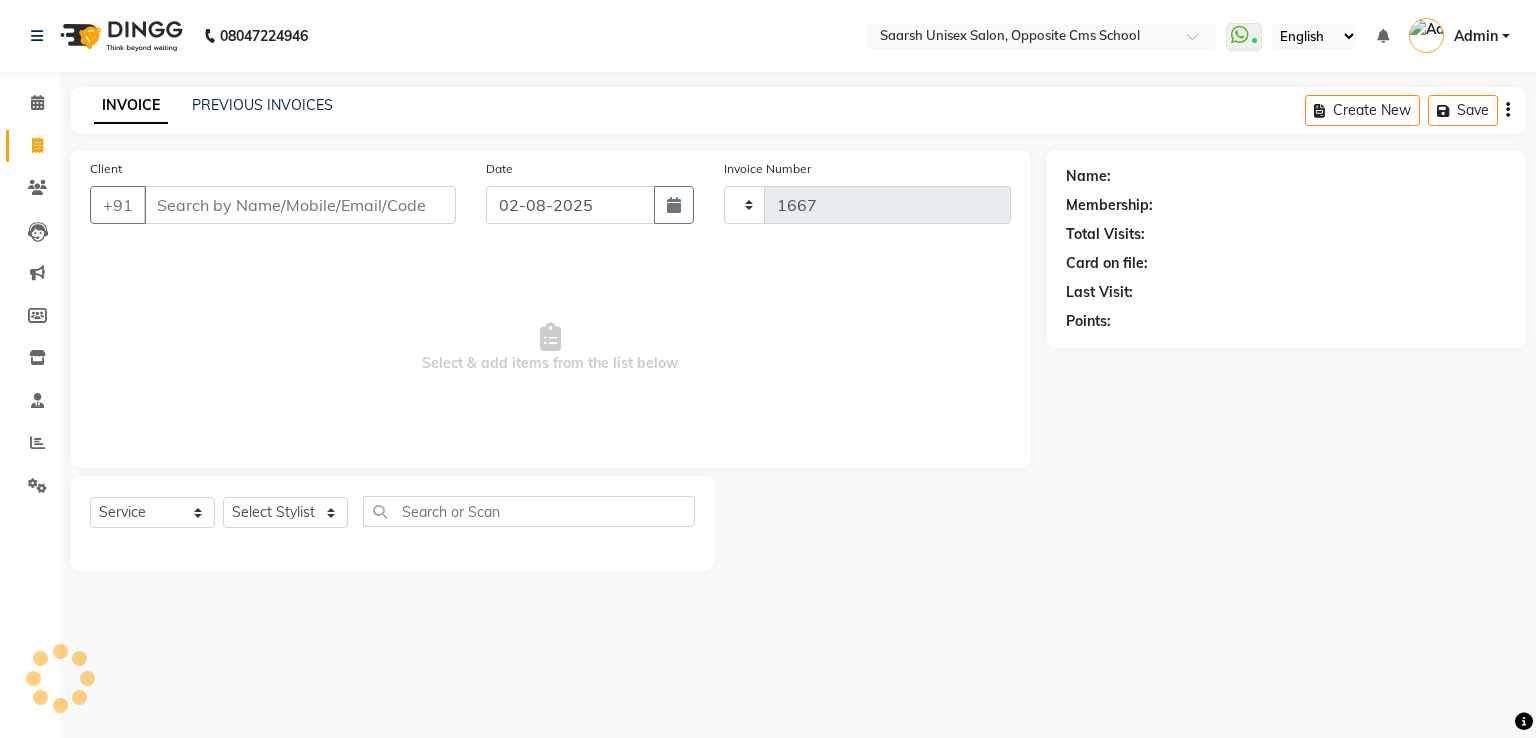 select on "3962" 